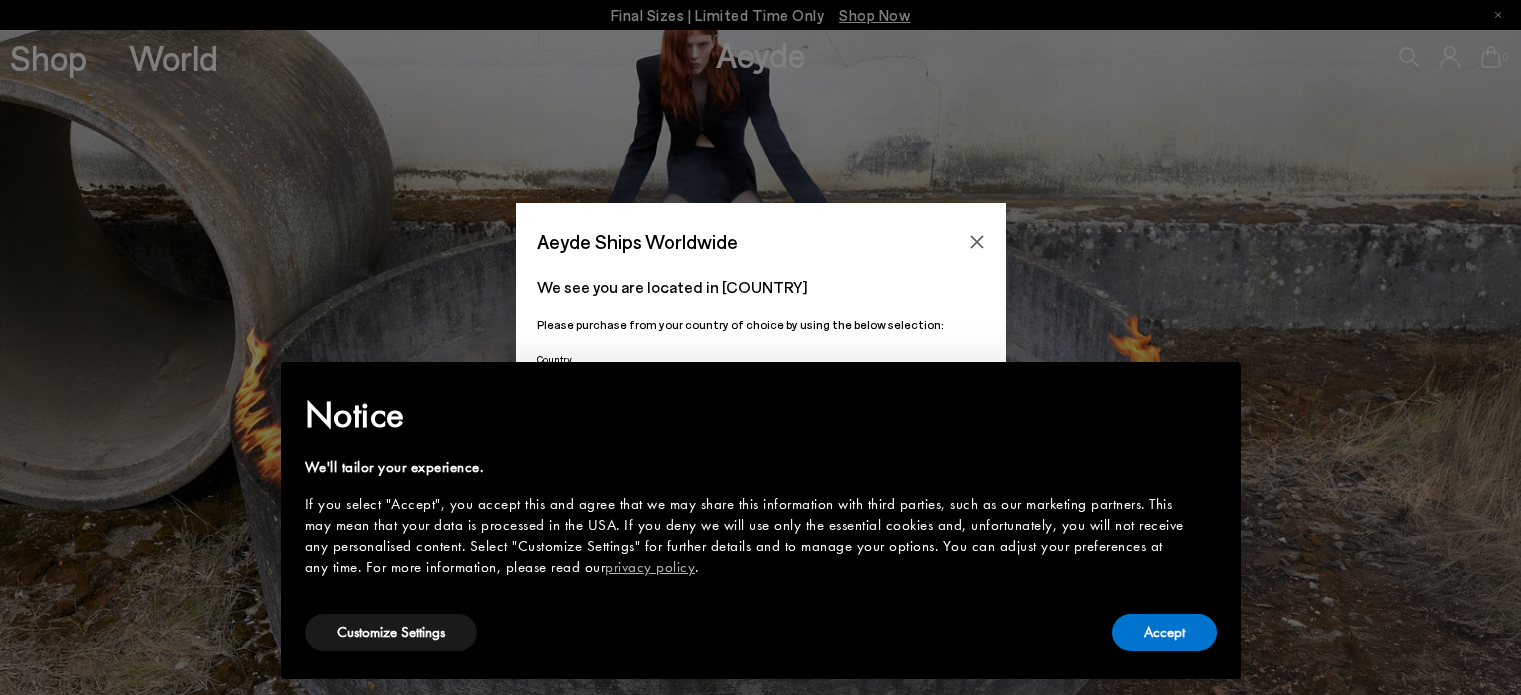 scroll, scrollTop: 0, scrollLeft: 0, axis: both 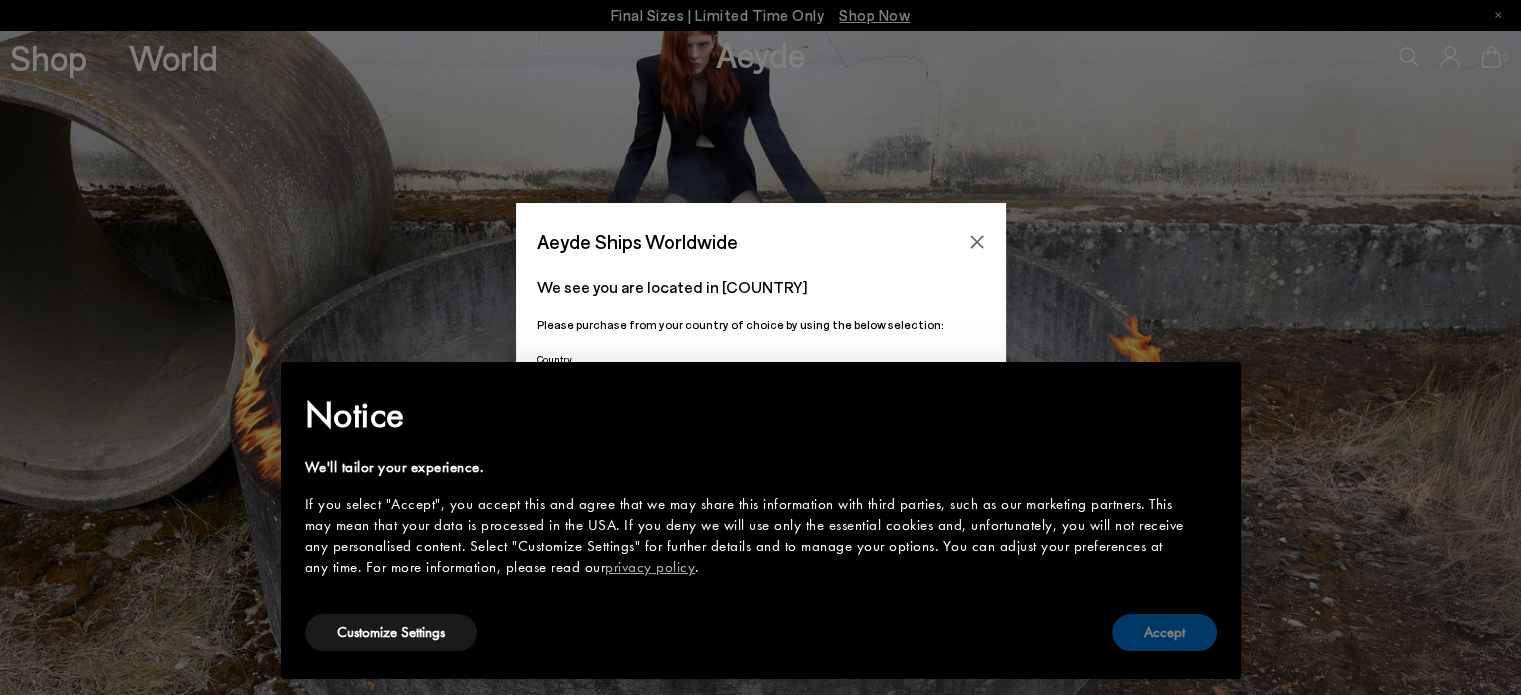 click on "Accept" at bounding box center (1164, 632) 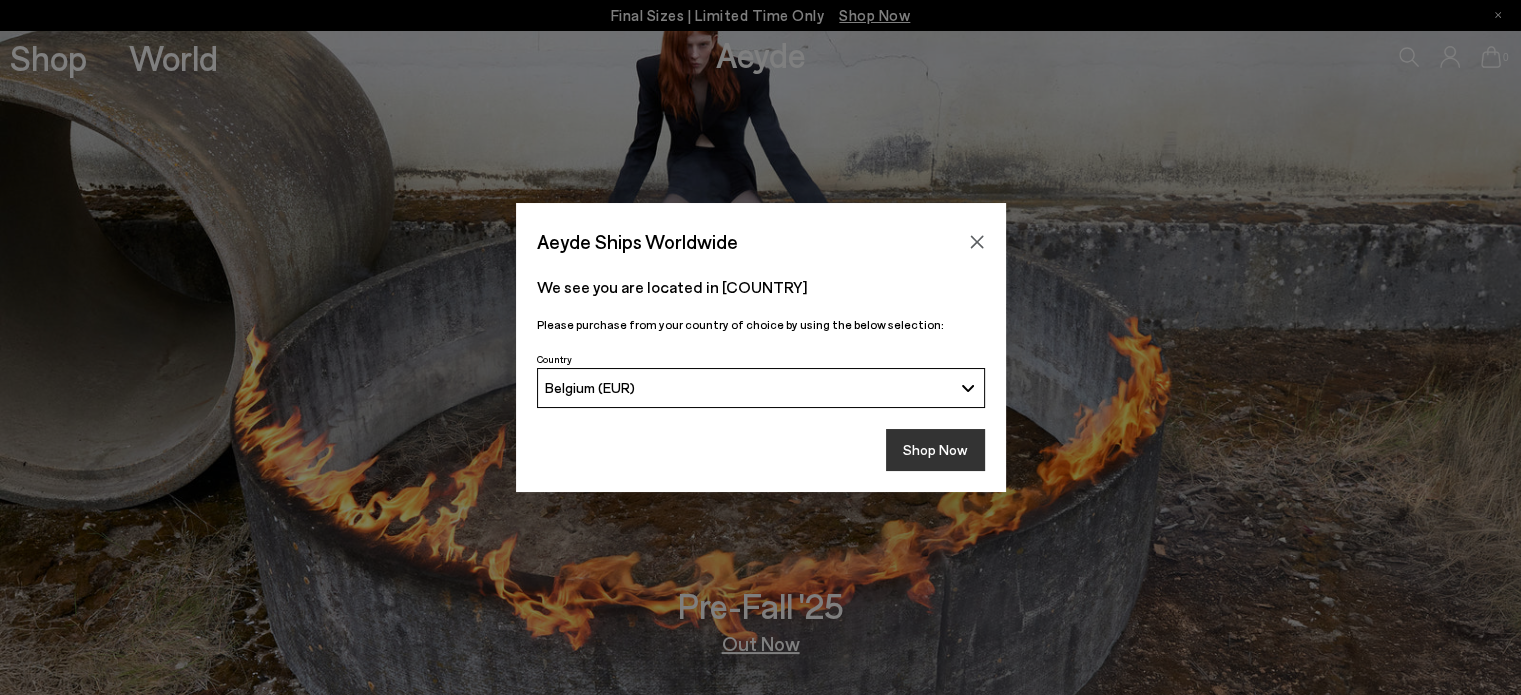 click on "Shop Now" at bounding box center (935, 450) 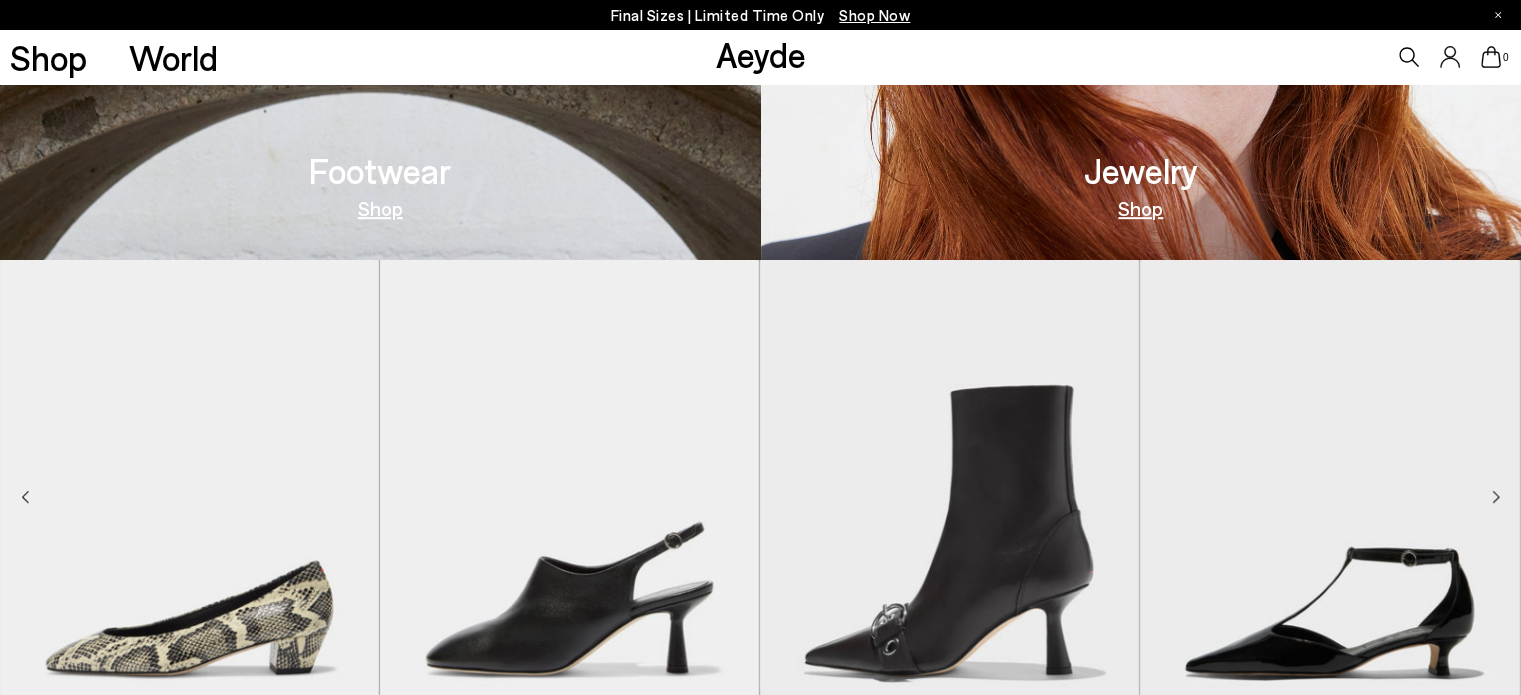 scroll, scrollTop: 1100, scrollLeft: 0, axis: vertical 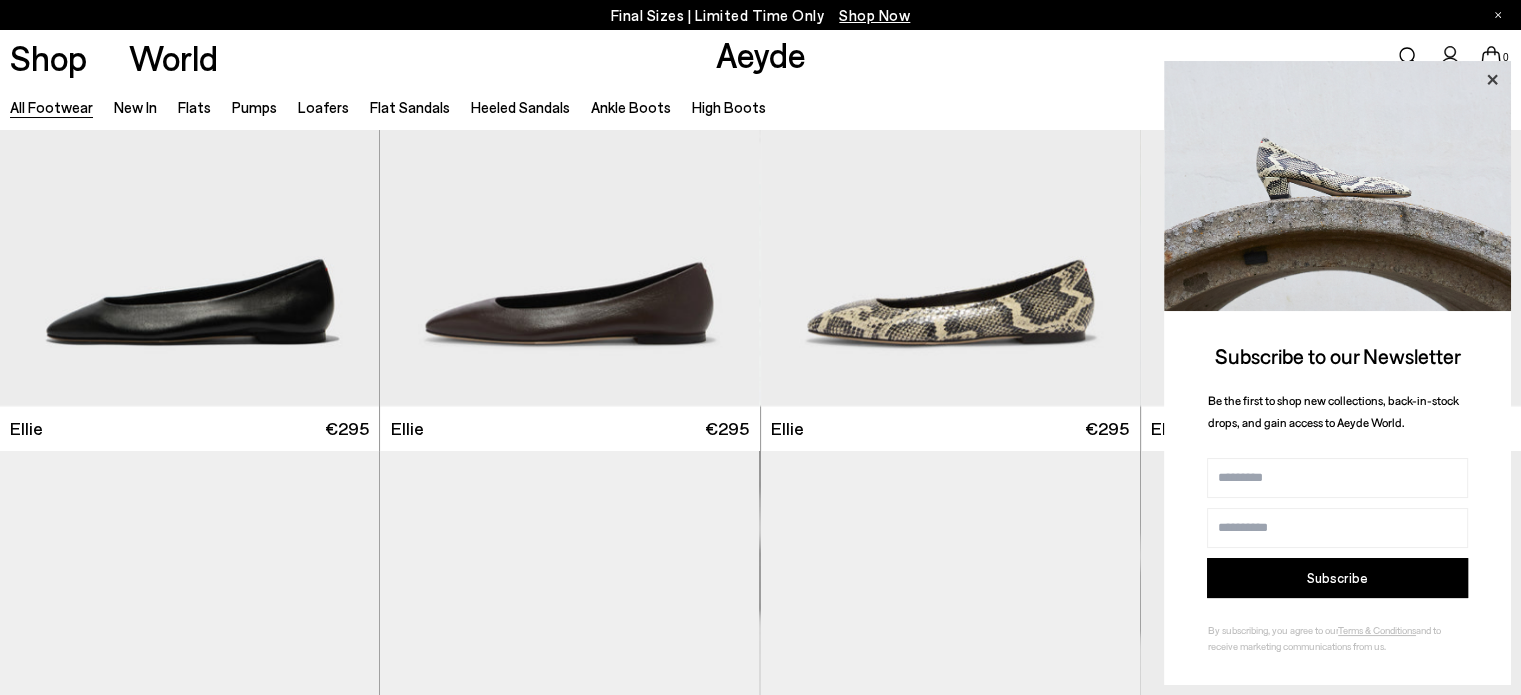 click 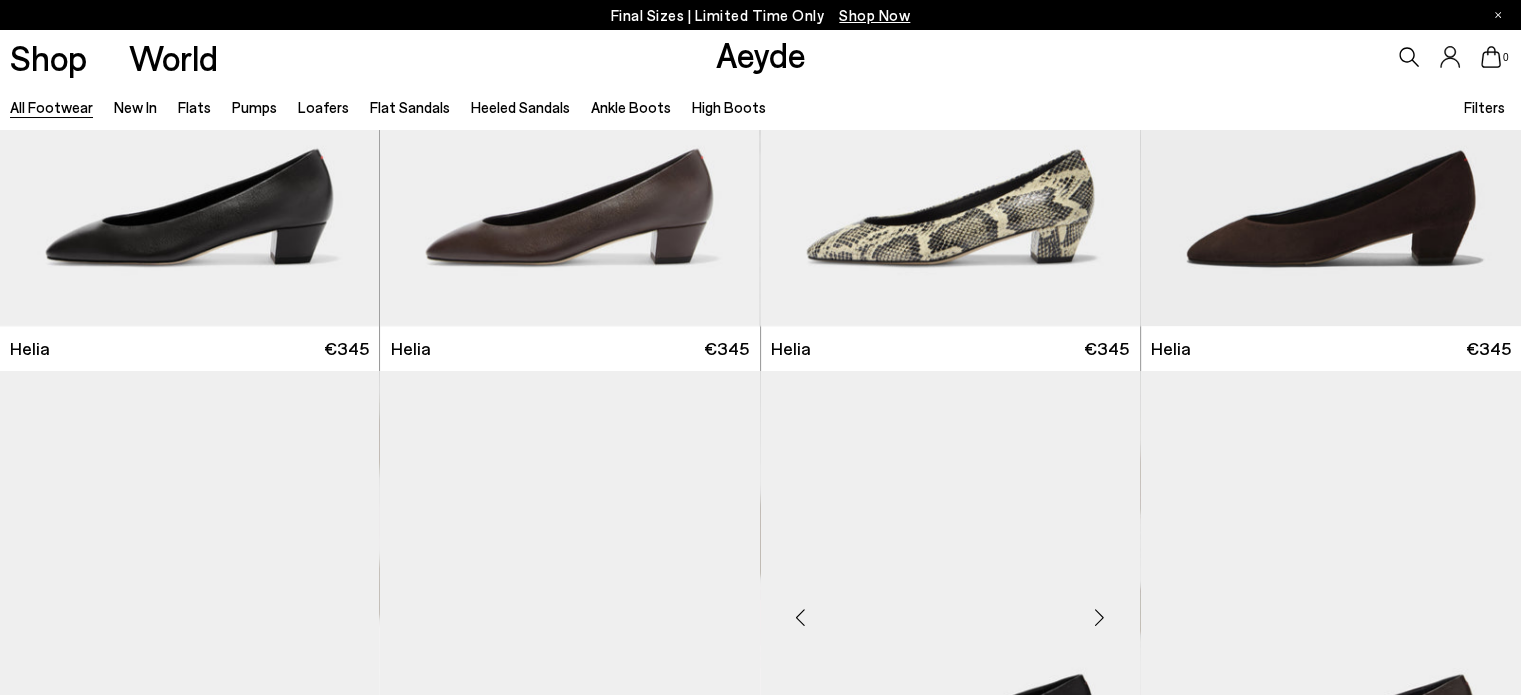 scroll, scrollTop: 1000, scrollLeft: 0, axis: vertical 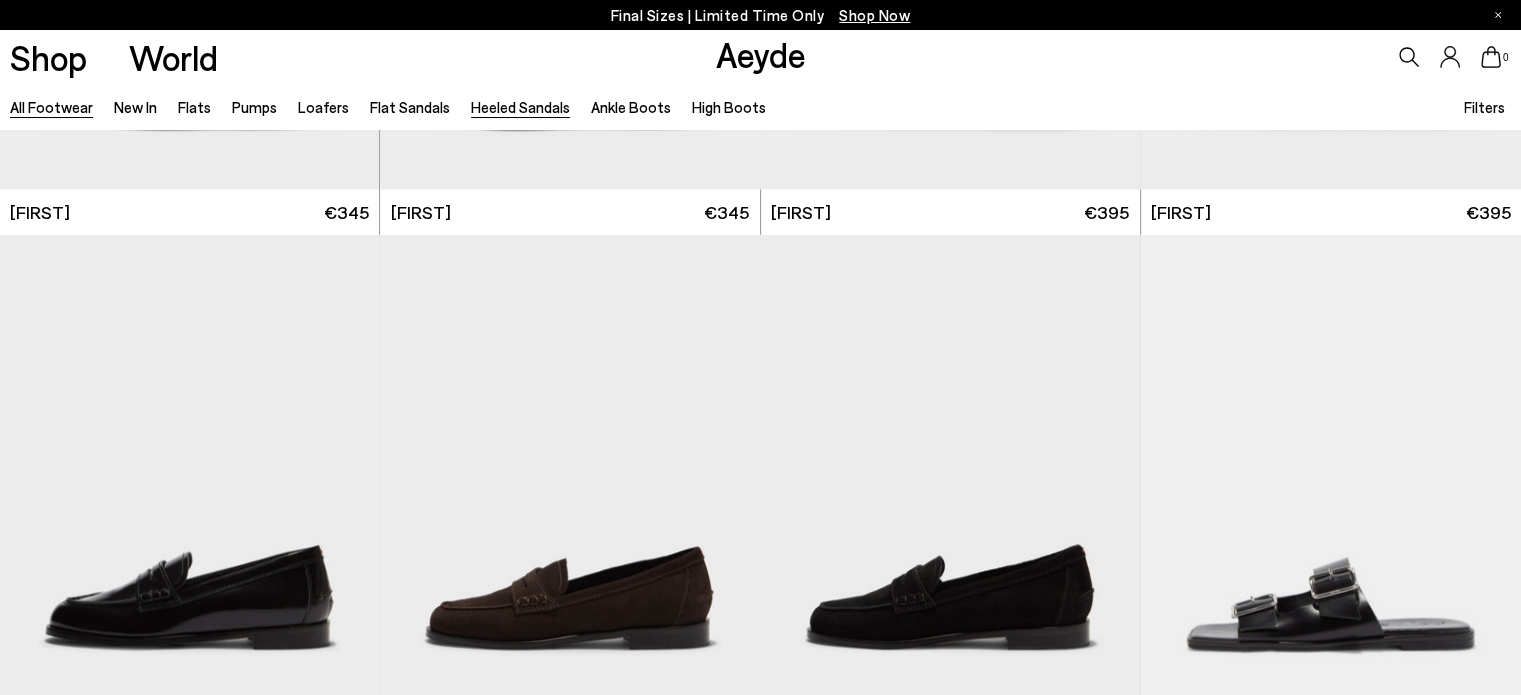 click on "Heeled Sandals" at bounding box center [520, 107] 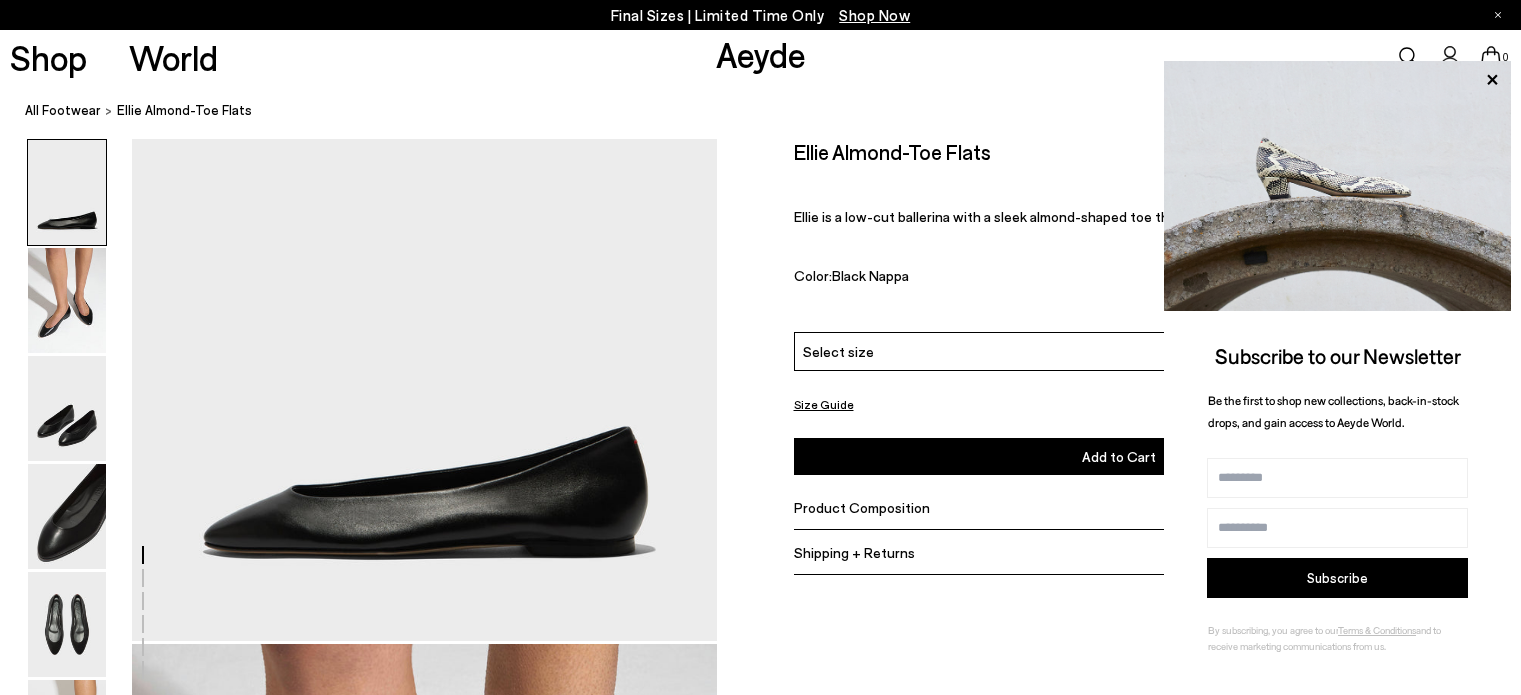 scroll, scrollTop: 0, scrollLeft: 0, axis: both 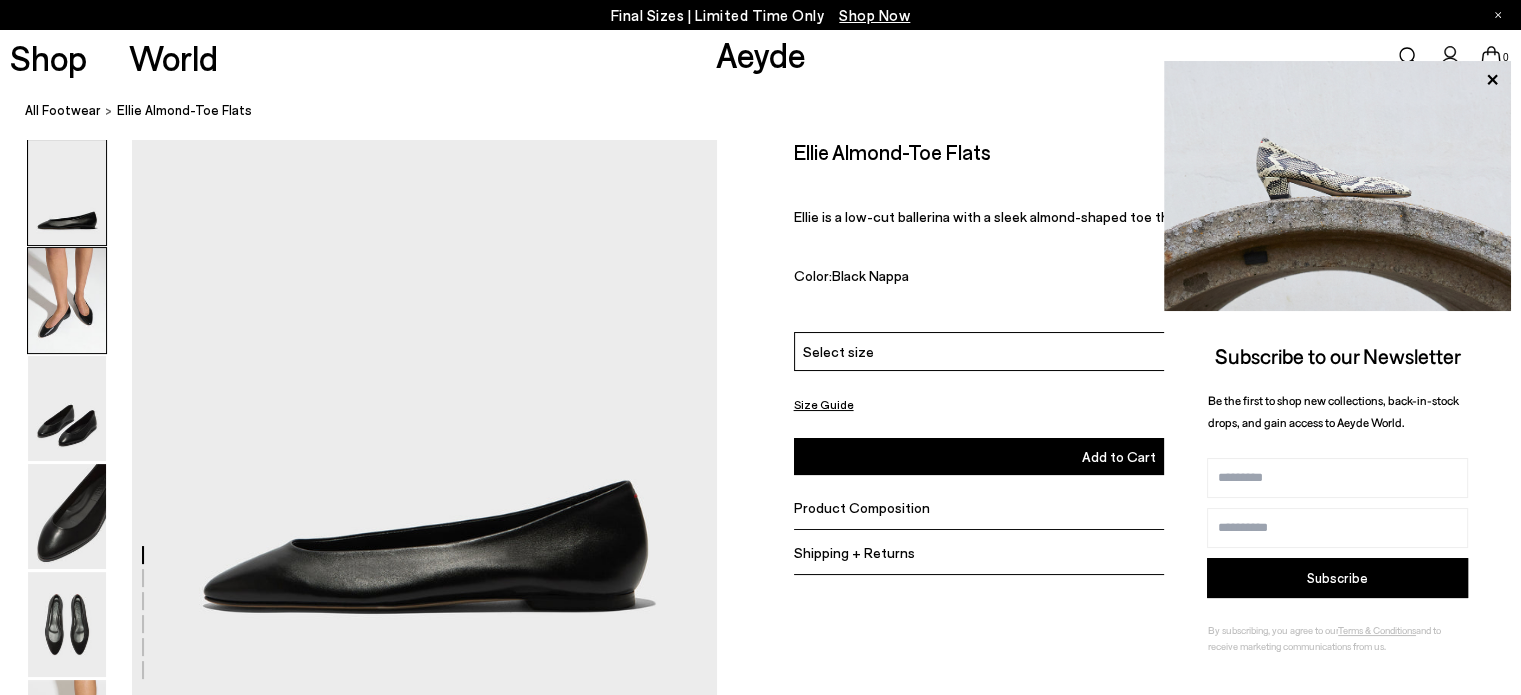 click at bounding box center [67, 300] 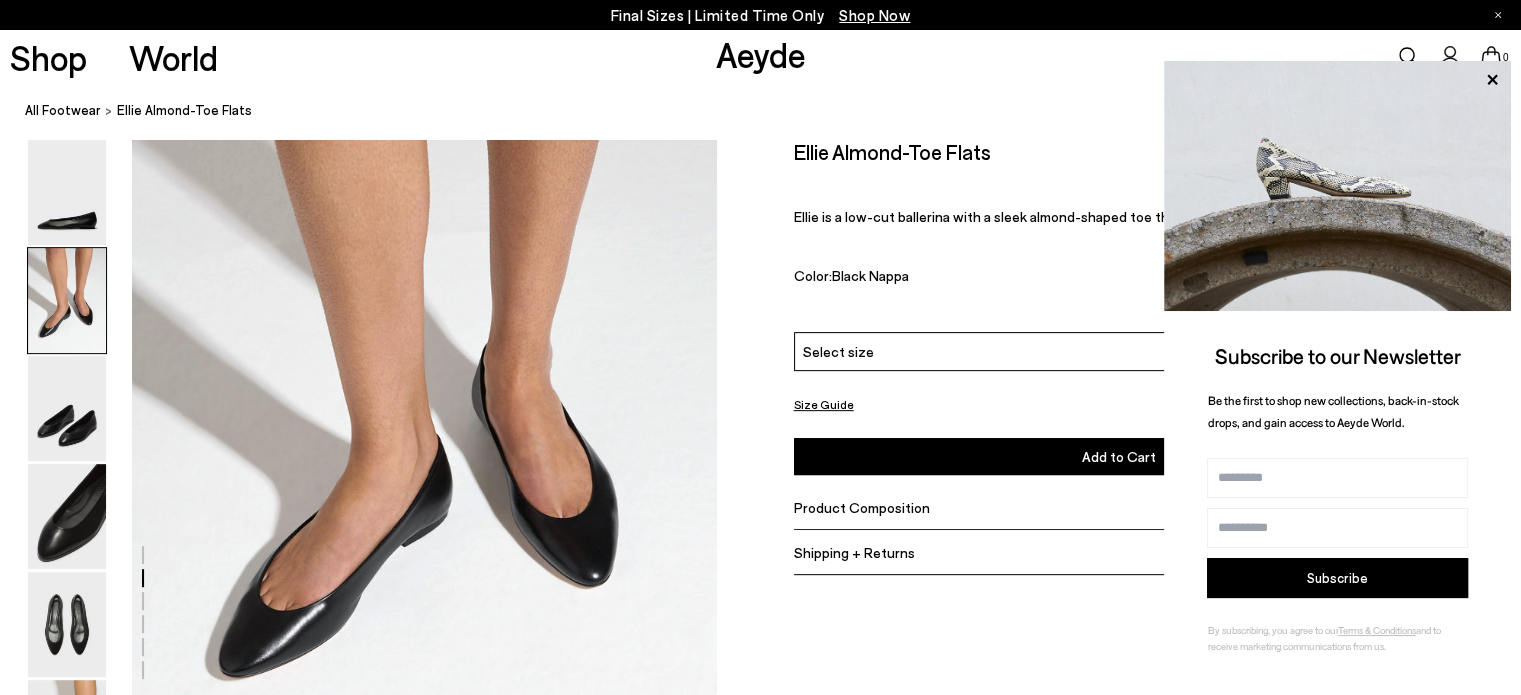 scroll, scrollTop: 761, scrollLeft: 0, axis: vertical 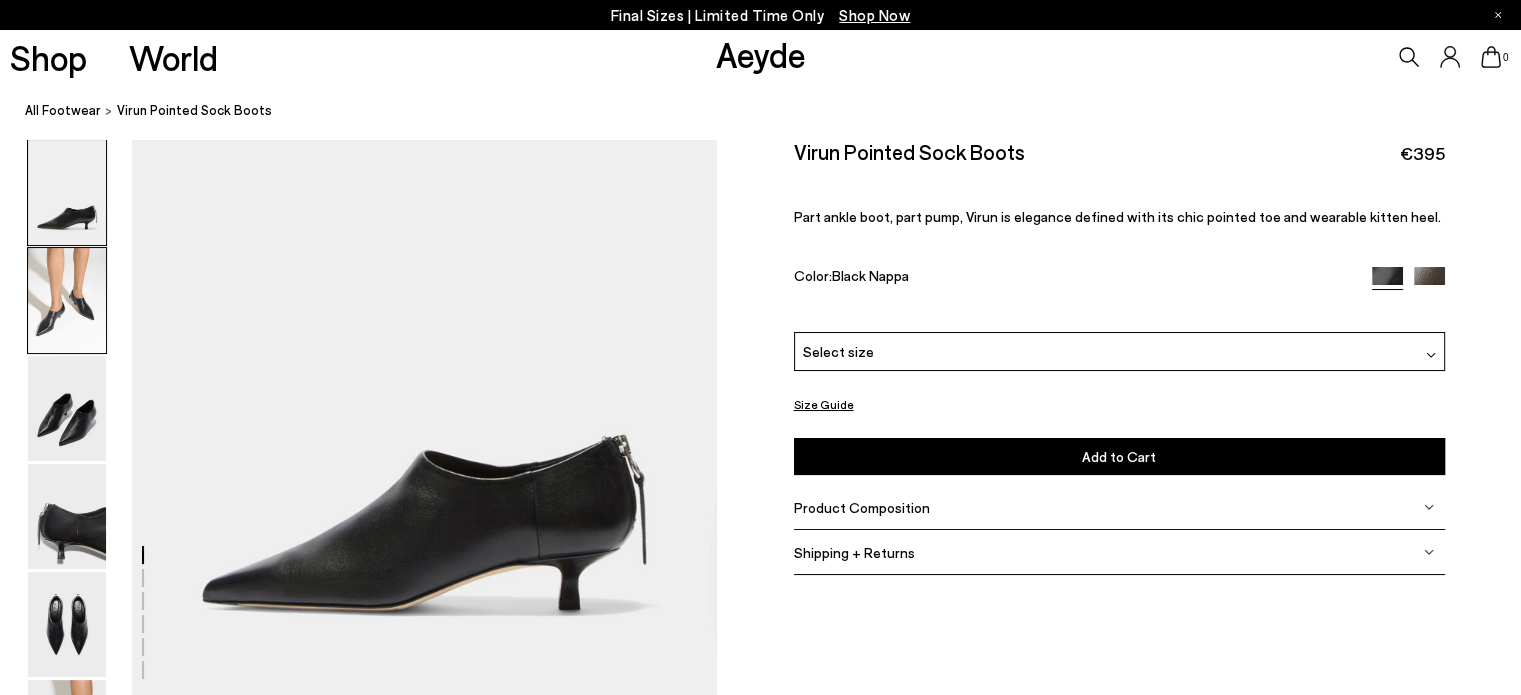 click at bounding box center (67, 300) 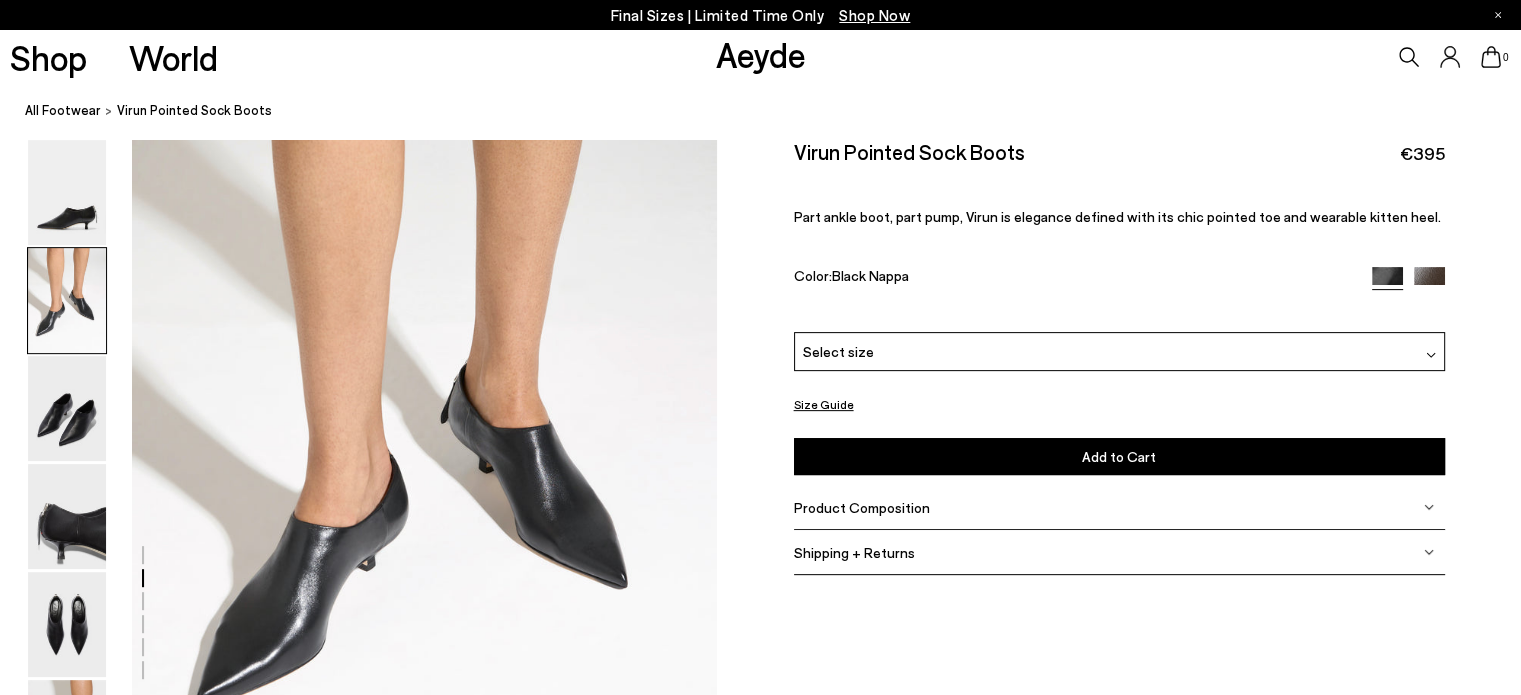 scroll, scrollTop: 761, scrollLeft: 0, axis: vertical 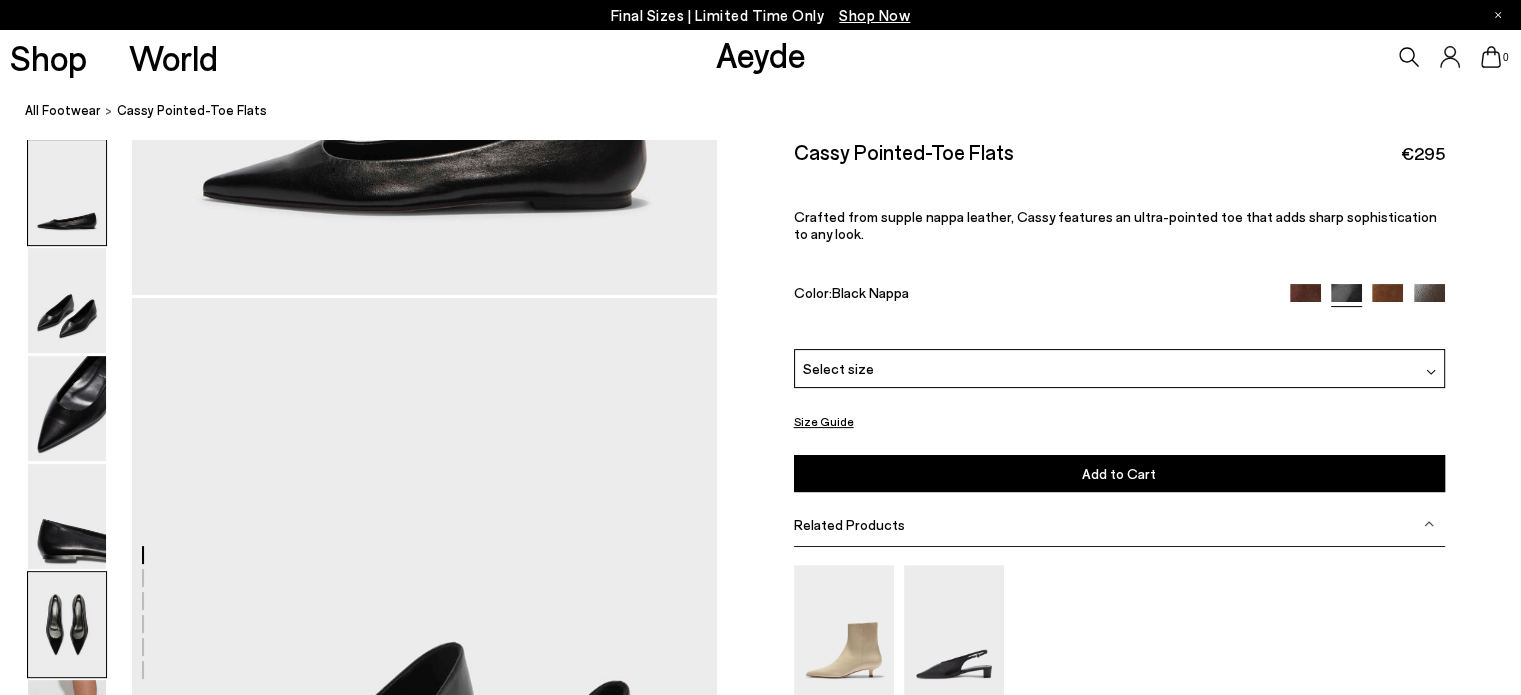 click at bounding box center (67, 624) 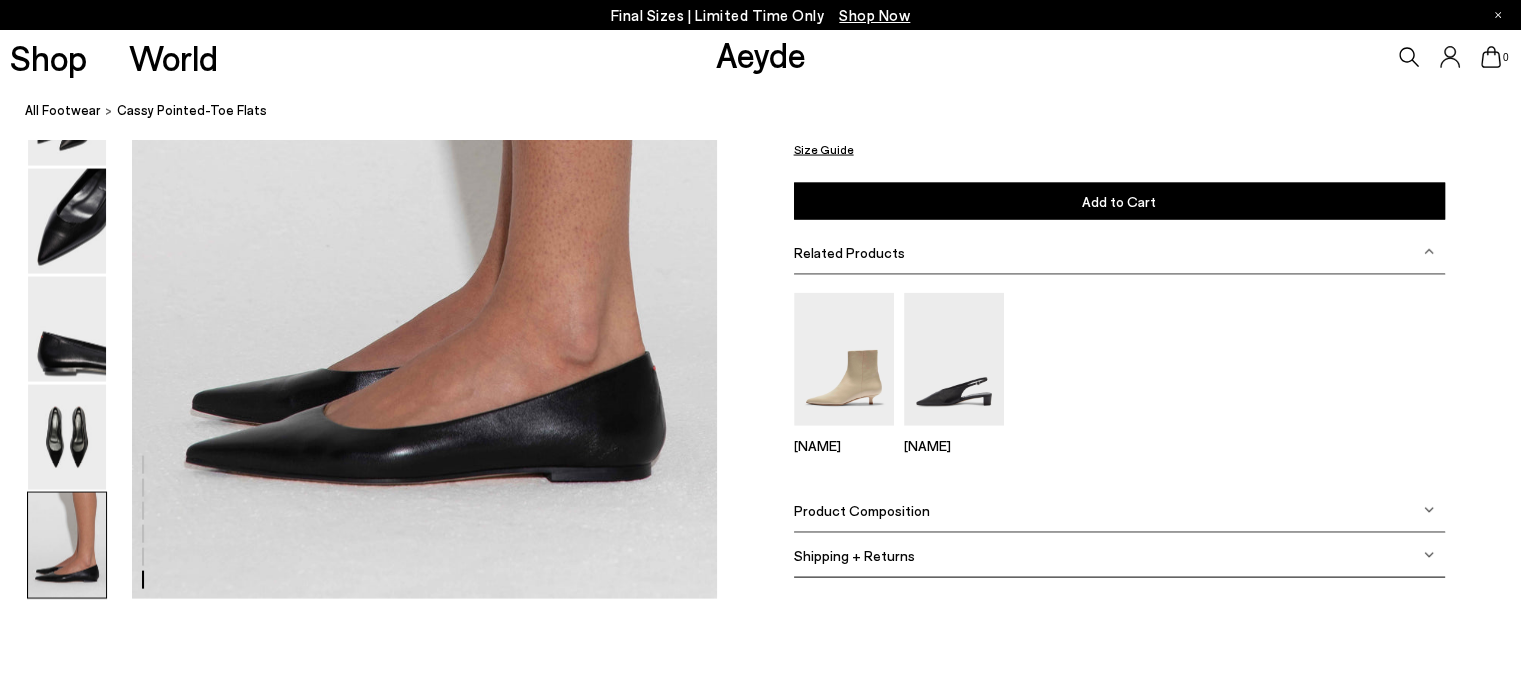 scroll, scrollTop: 4012, scrollLeft: 0, axis: vertical 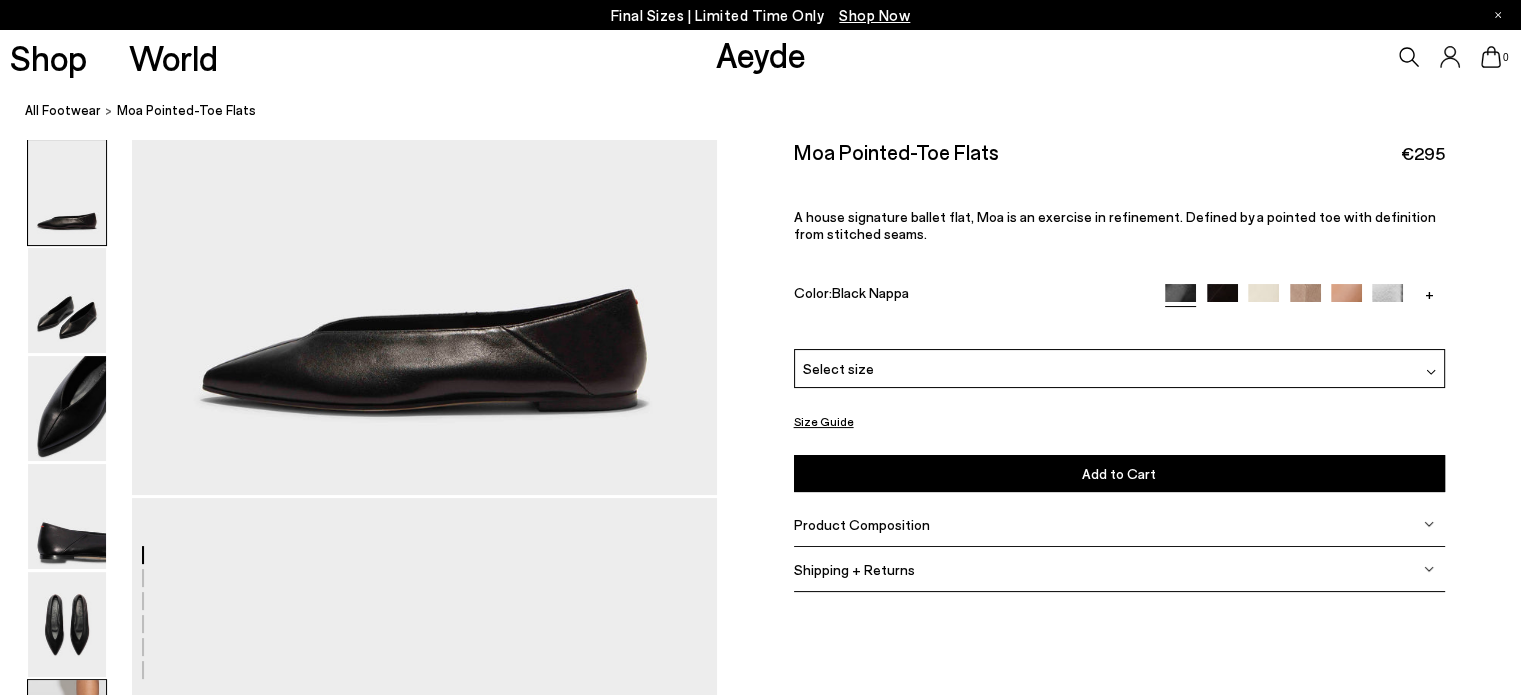 click at bounding box center (67, 732) 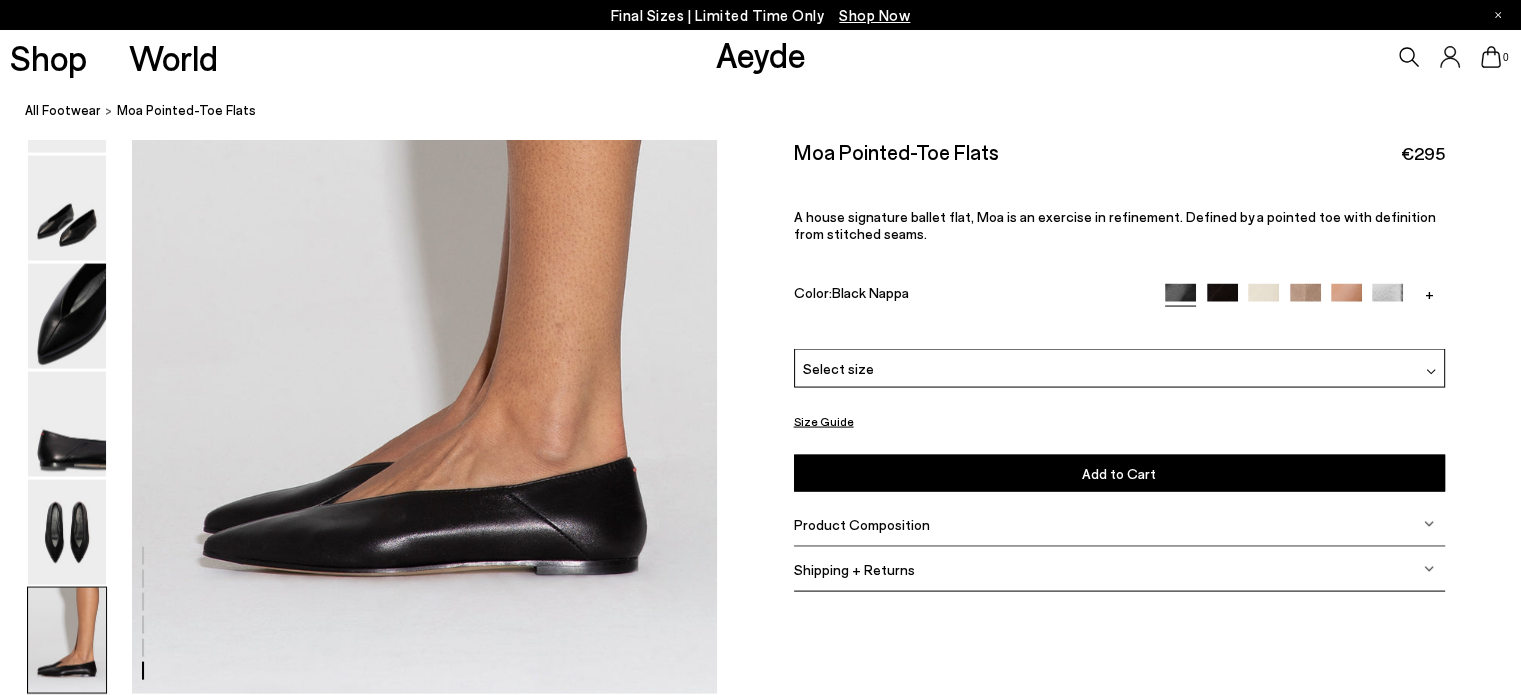 scroll, scrollTop: 3532, scrollLeft: 0, axis: vertical 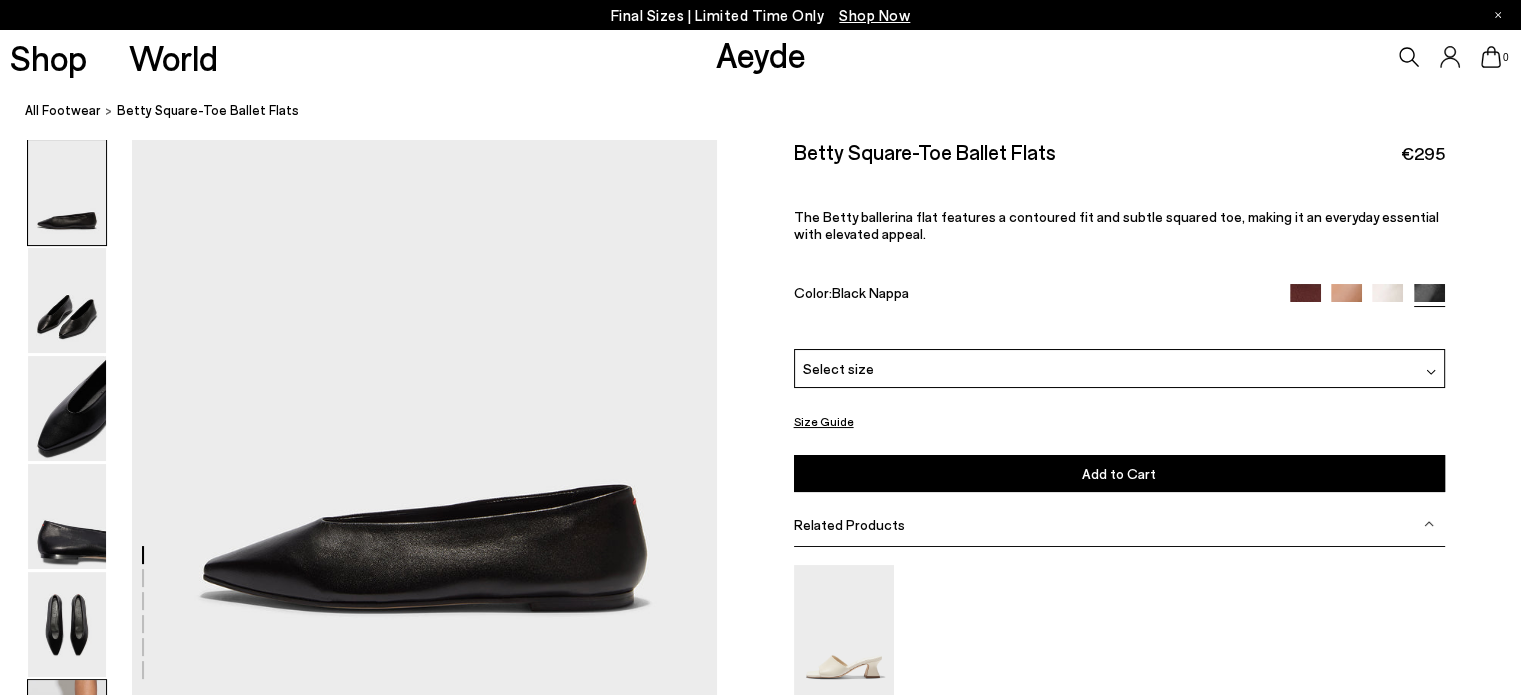 click at bounding box center (67, 732) 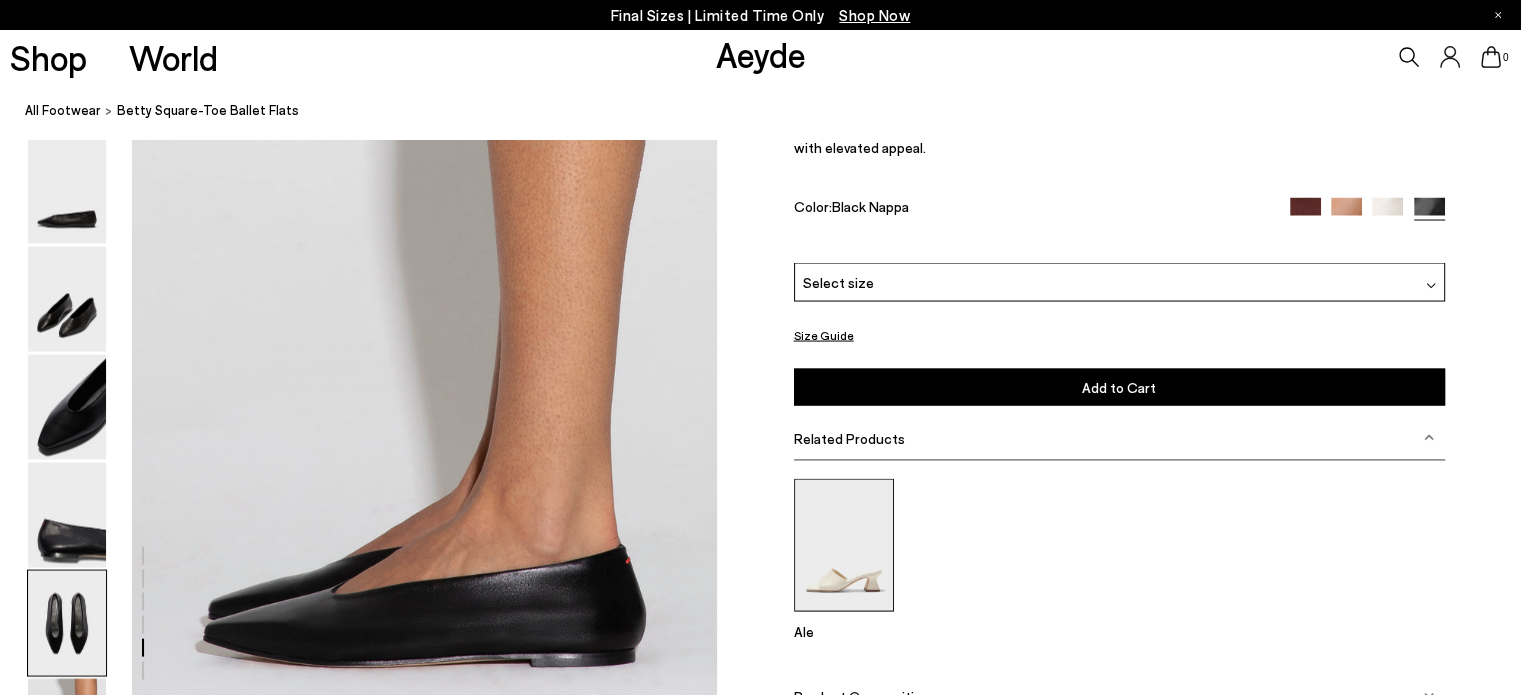scroll, scrollTop: 3832, scrollLeft: 0, axis: vertical 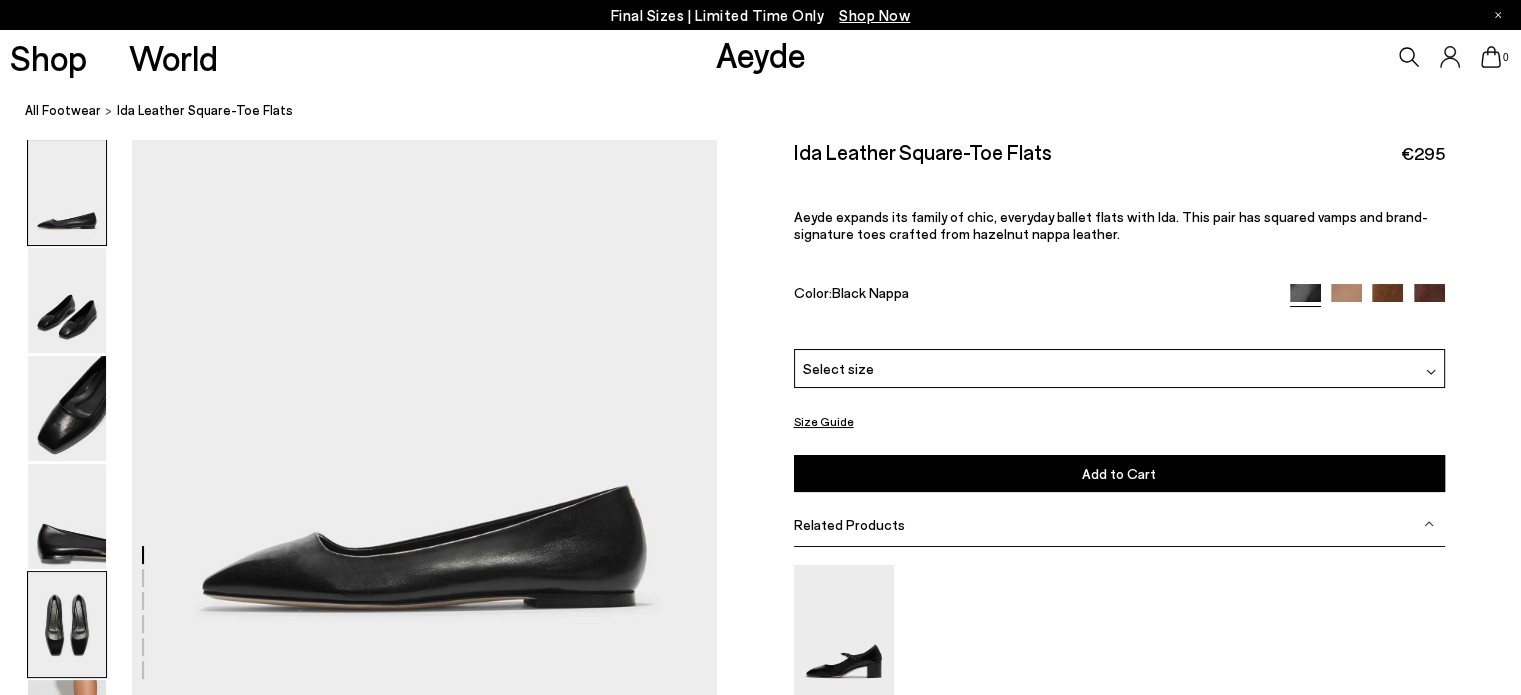 click at bounding box center [67, 624] 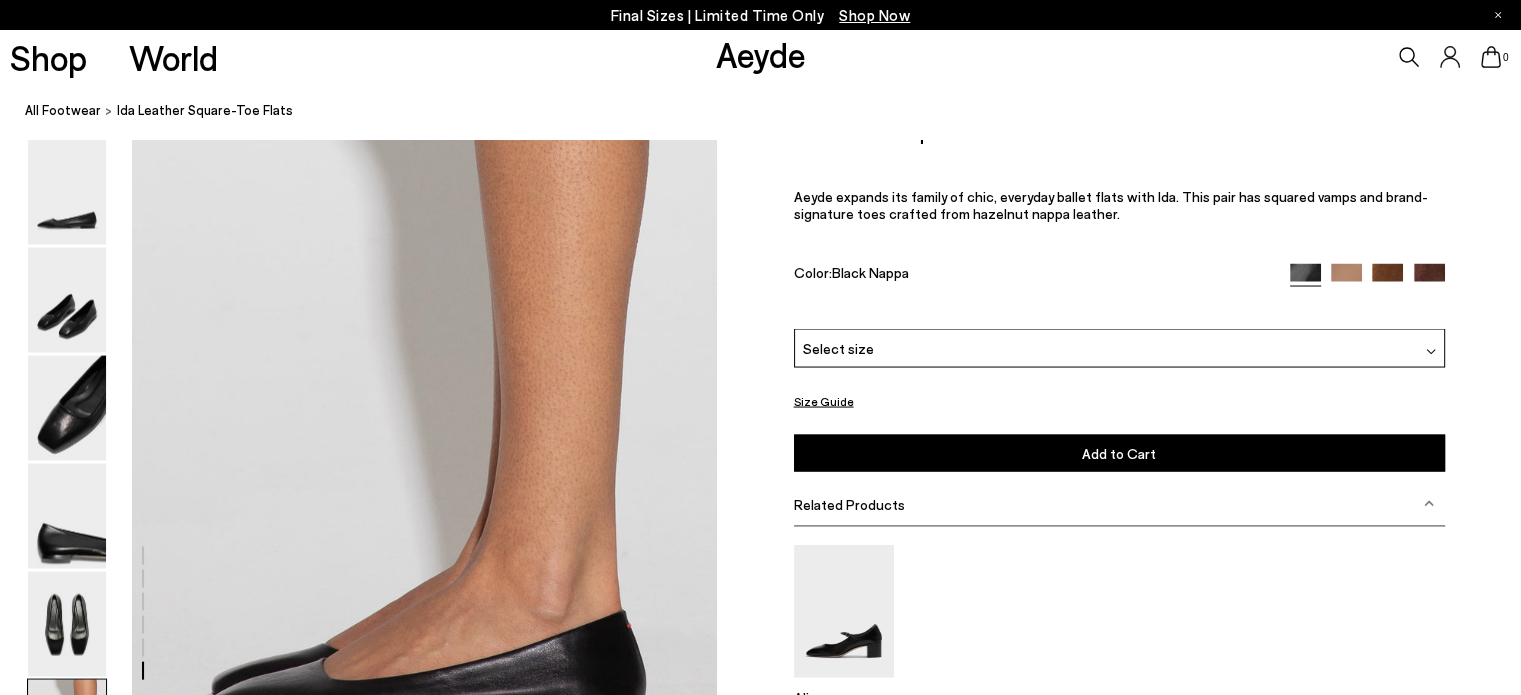 scroll, scrollTop: 3912, scrollLeft: 0, axis: vertical 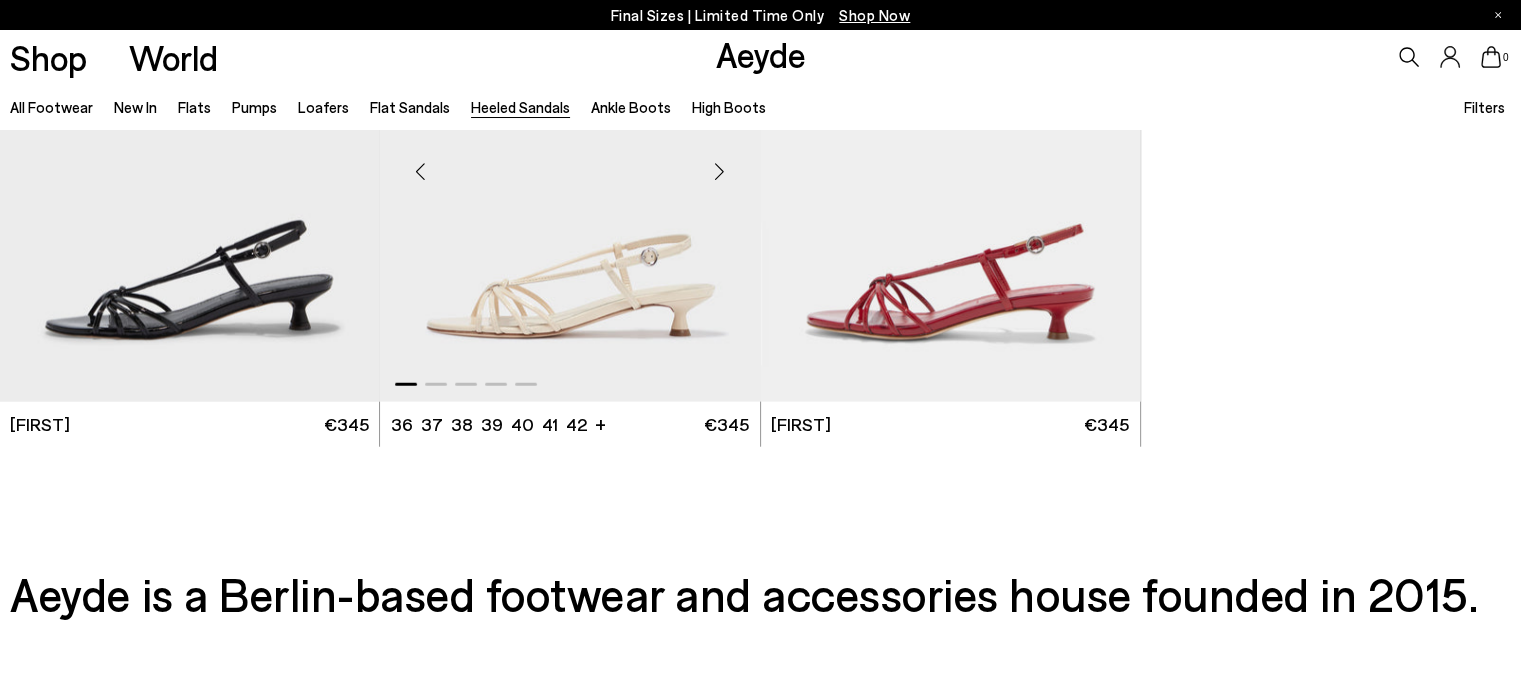 click at bounding box center (569, 163) 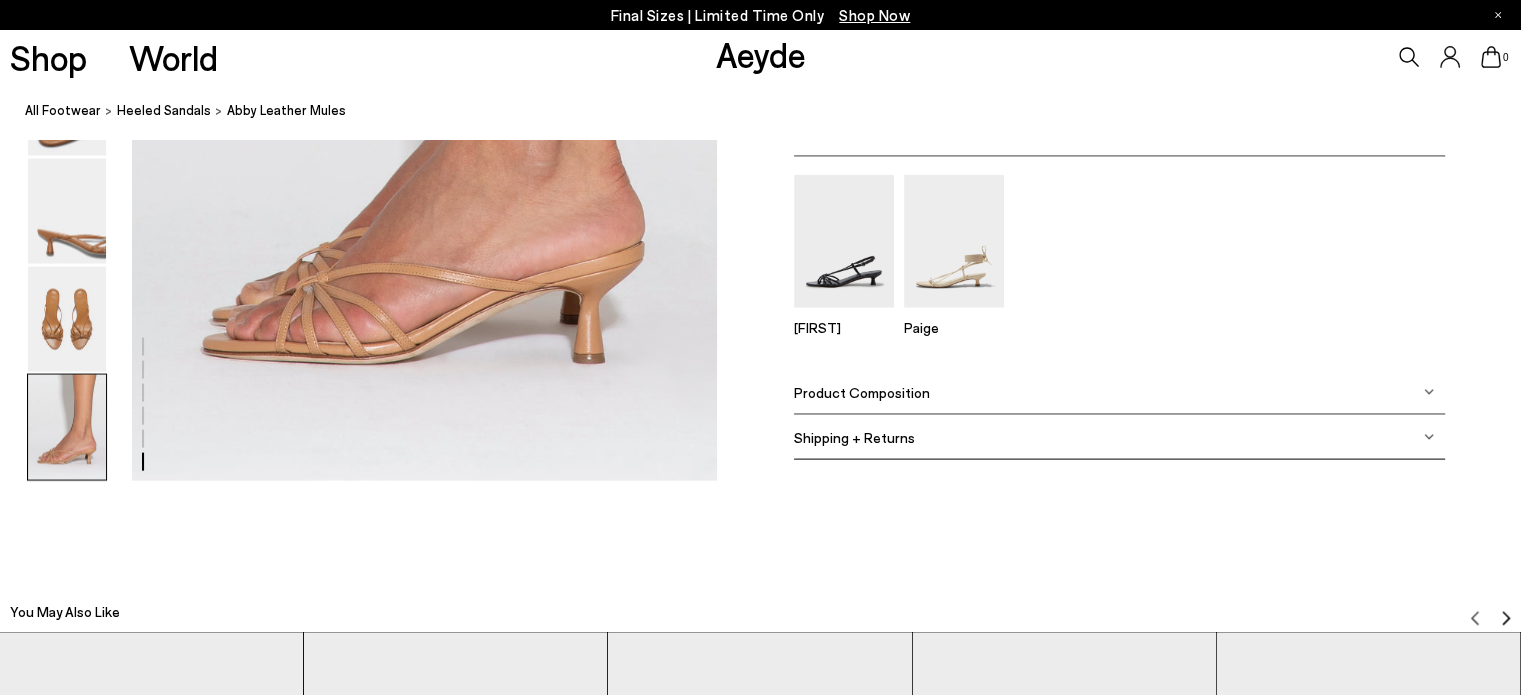 scroll, scrollTop: 4000, scrollLeft: 0, axis: vertical 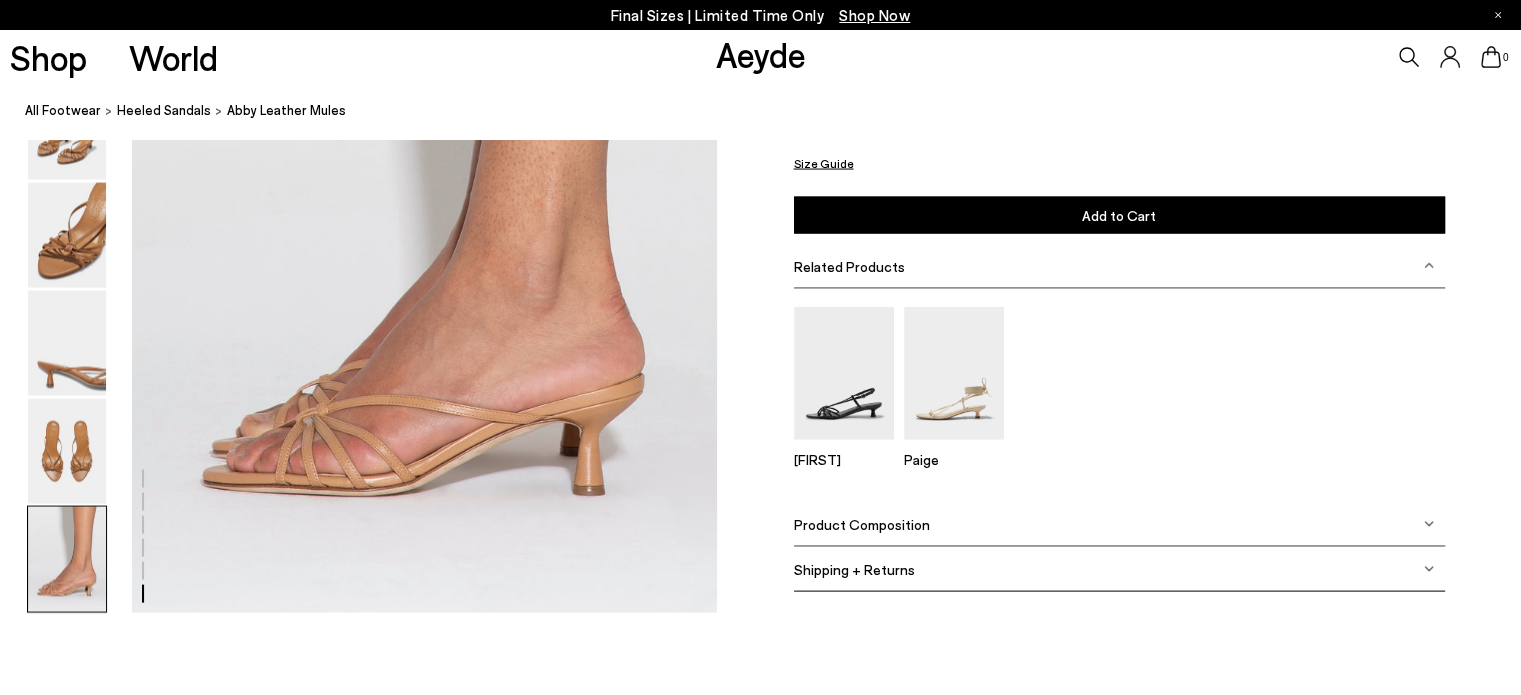 click on "Product Composition" at bounding box center [1119, 524] 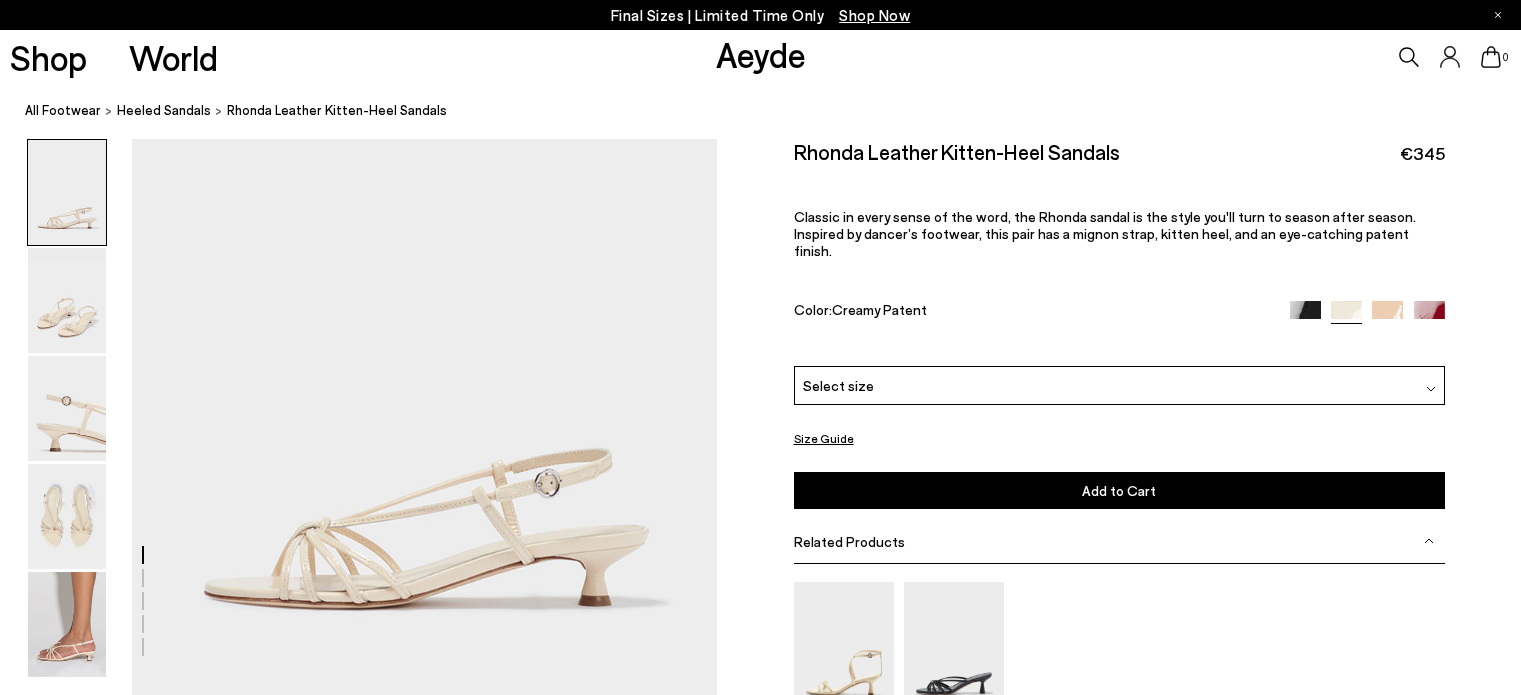 scroll, scrollTop: 0, scrollLeft: 0, axis: both 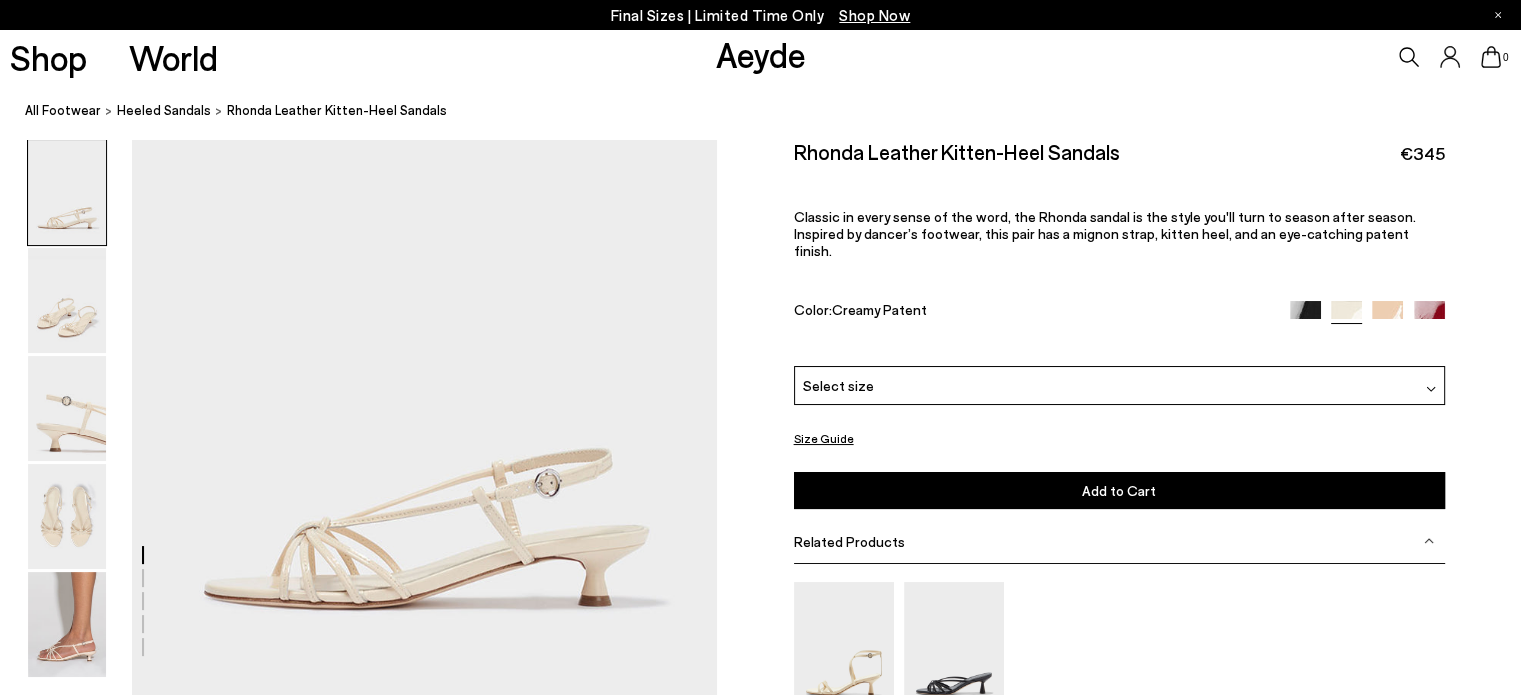 click on "Select size" at bounding box center [1119, 385] 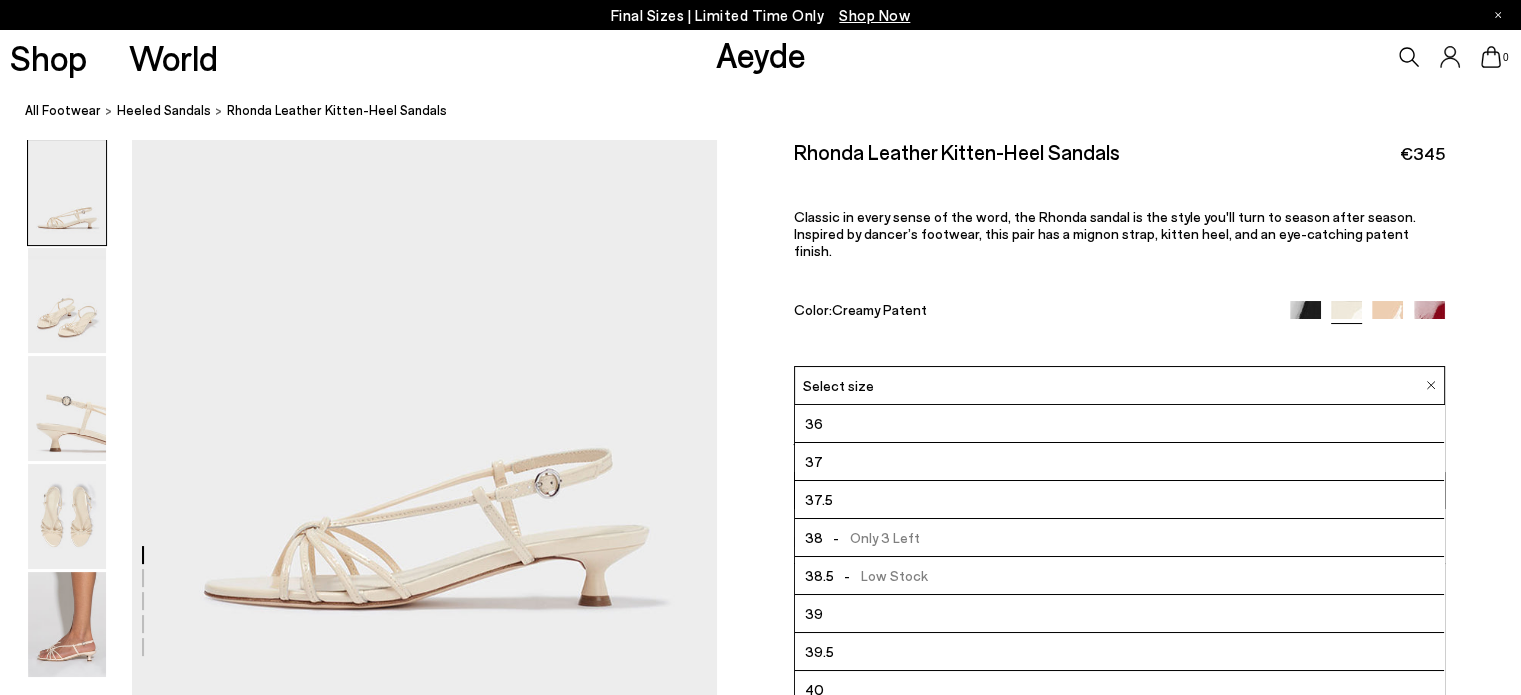 click on "Select size" at bounding box center [1119, 385] 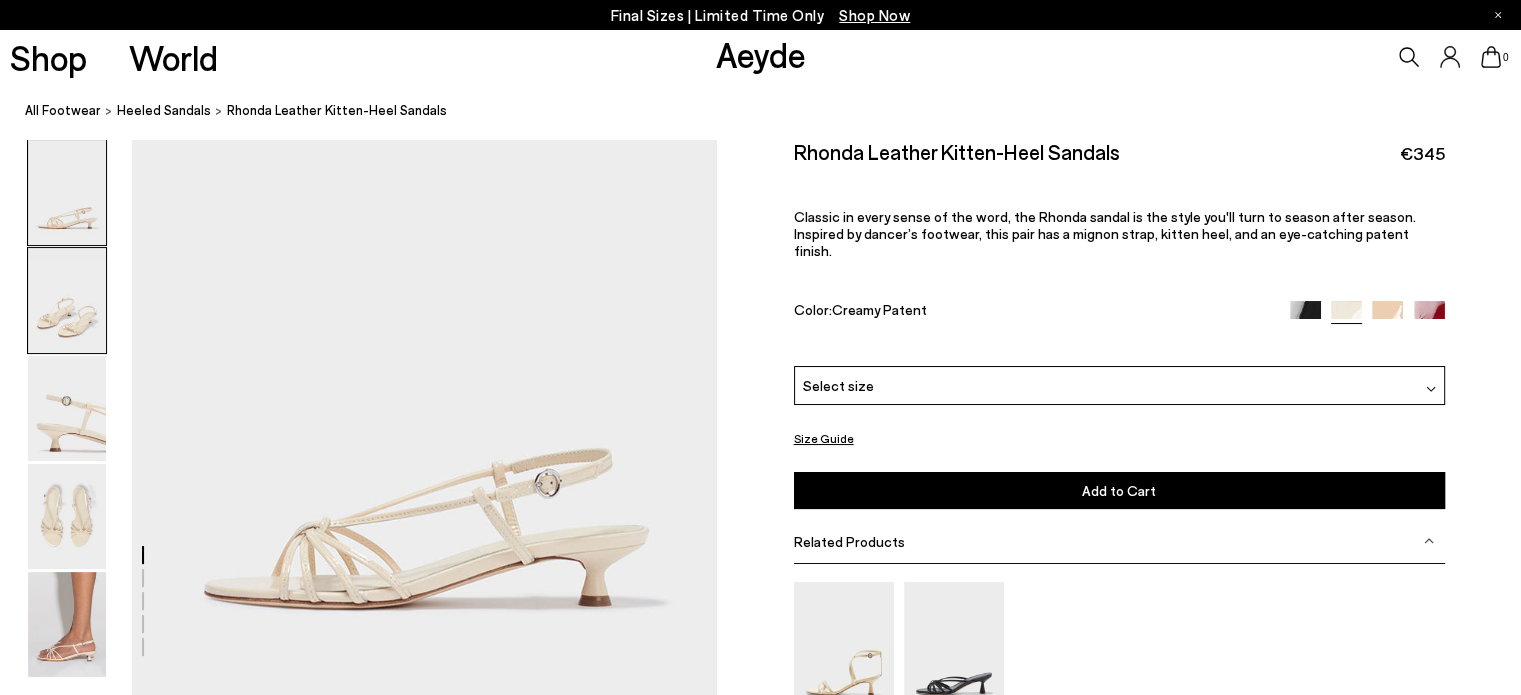 click at bounding box center (67, 300) 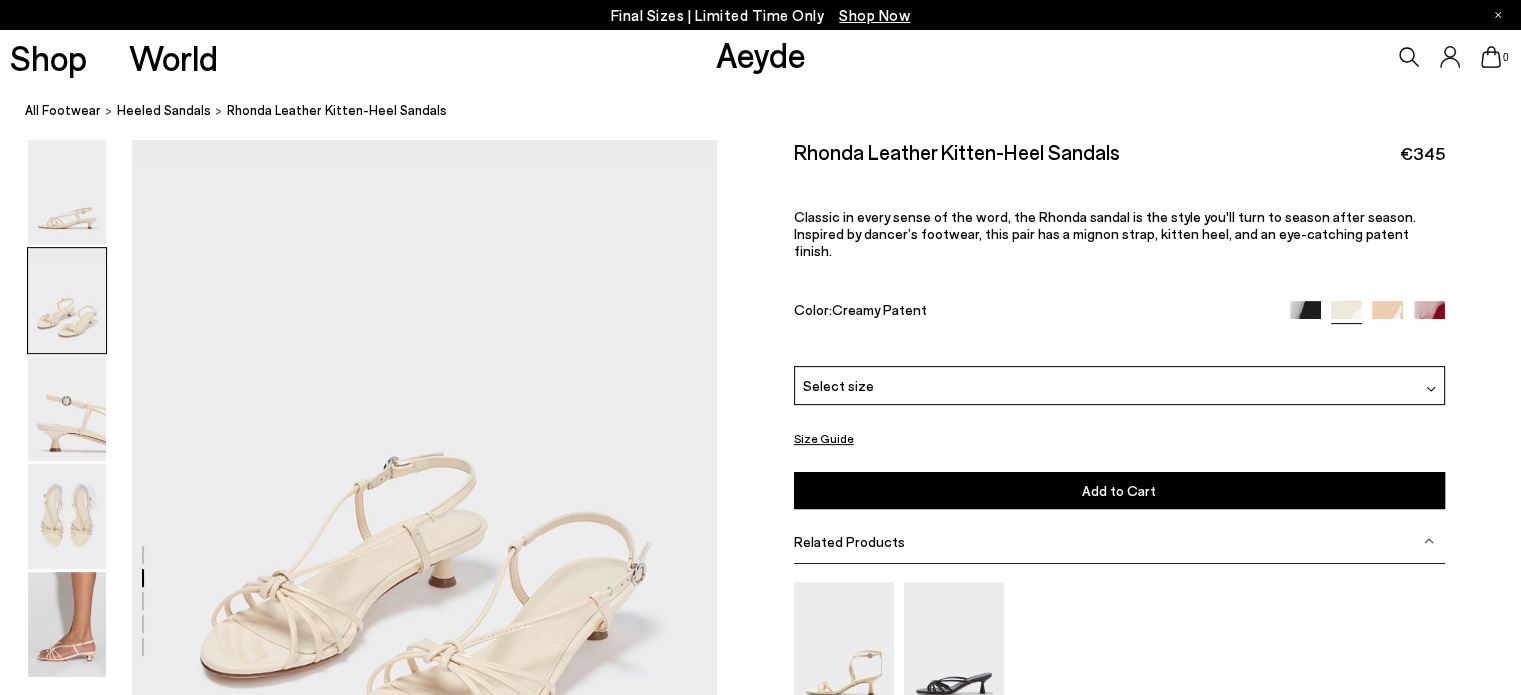 scroll, scrollTop: 761, scrollLeft: 0, axis: vertical 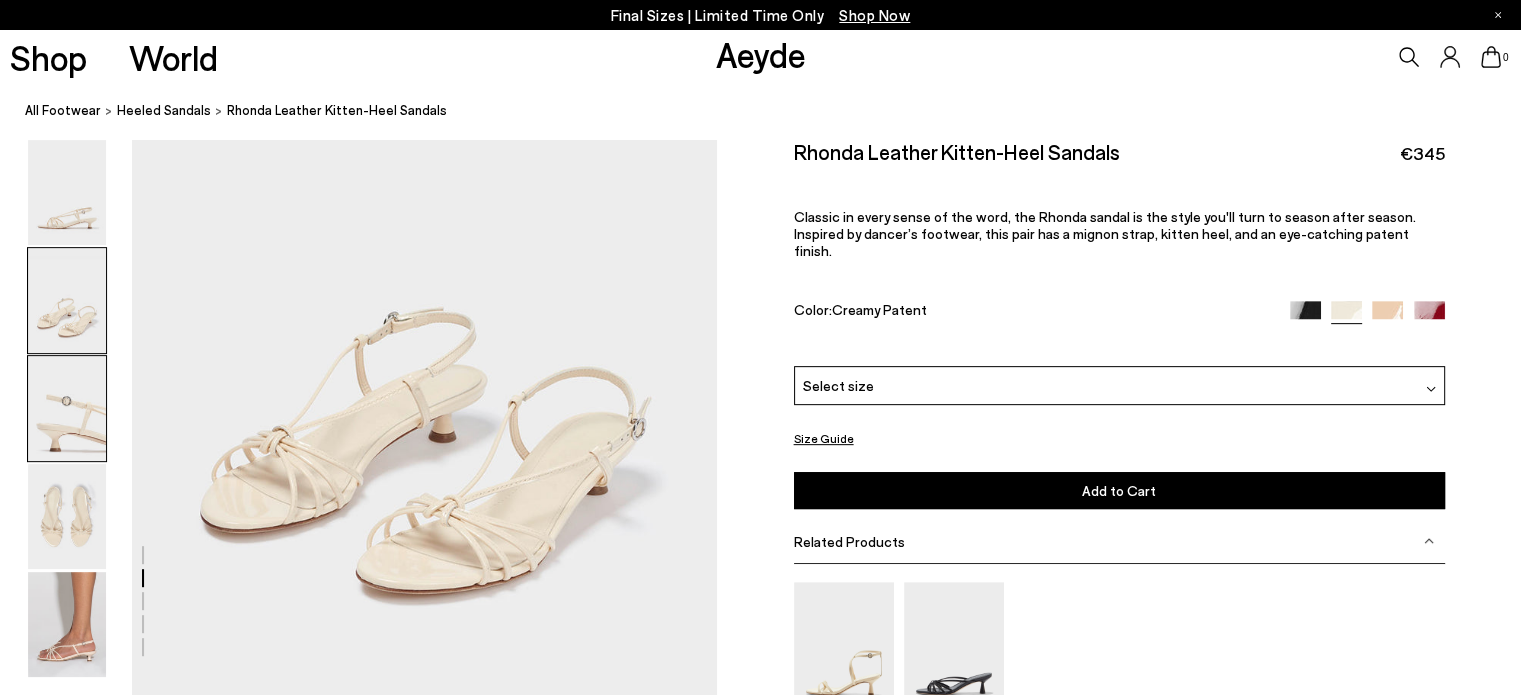 click at bounding box center (67, 408) 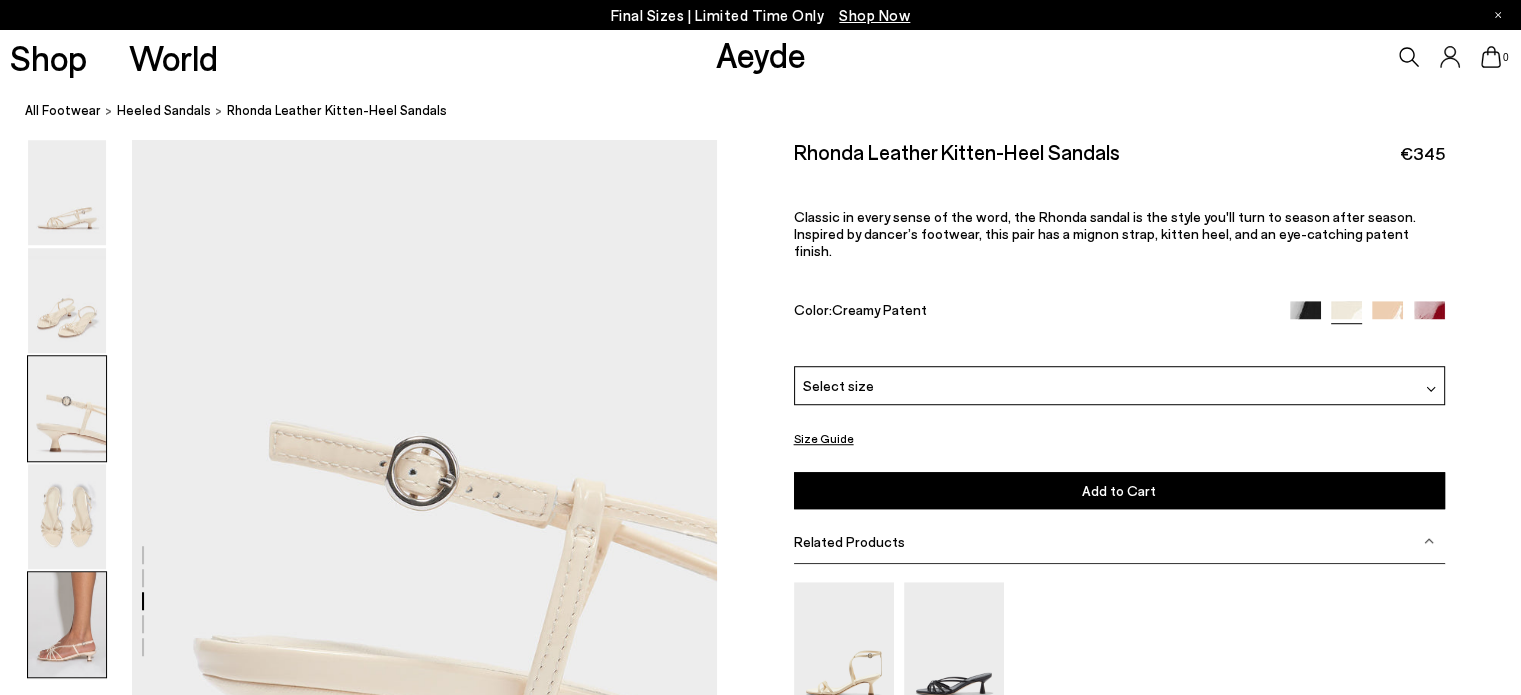 click at bounding box center [67, 624] 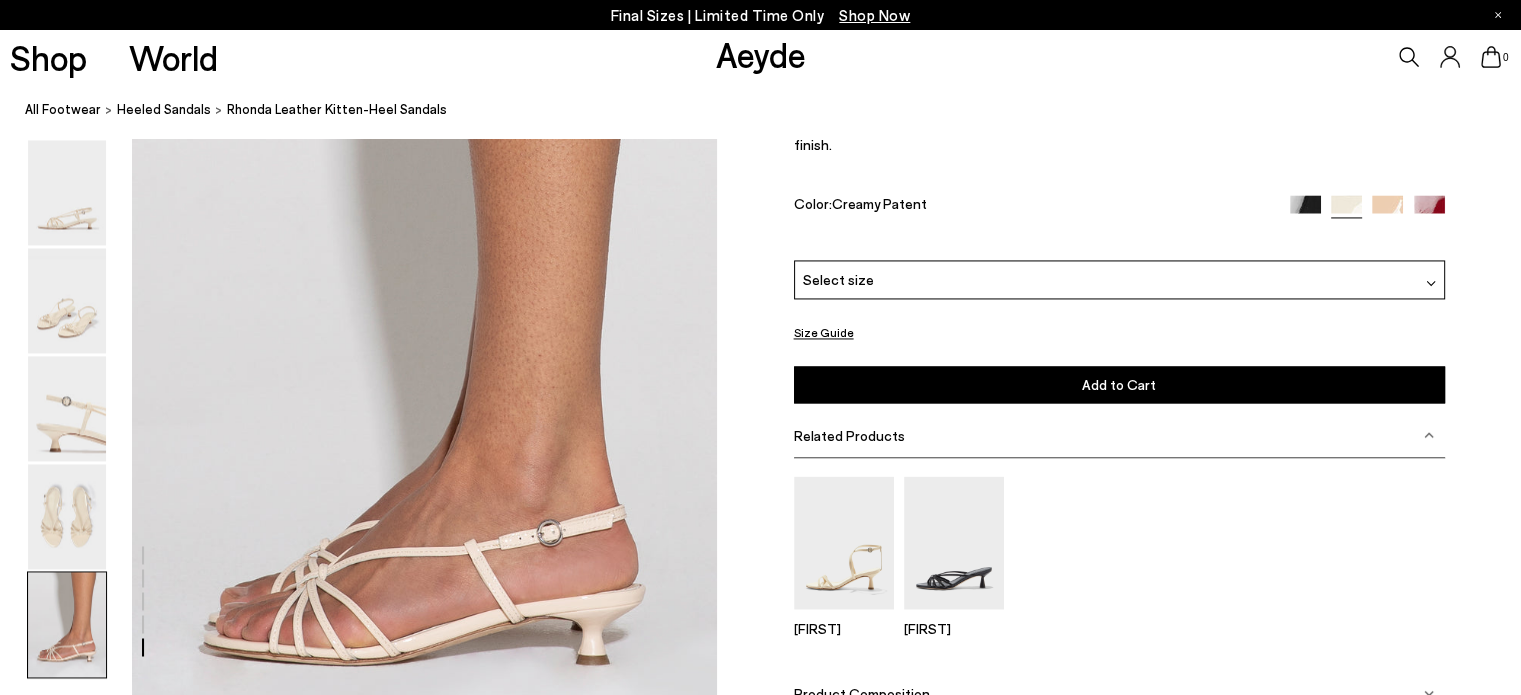 scroll, scrollTop: 3048, scrollLeft: 0, axis: vertical 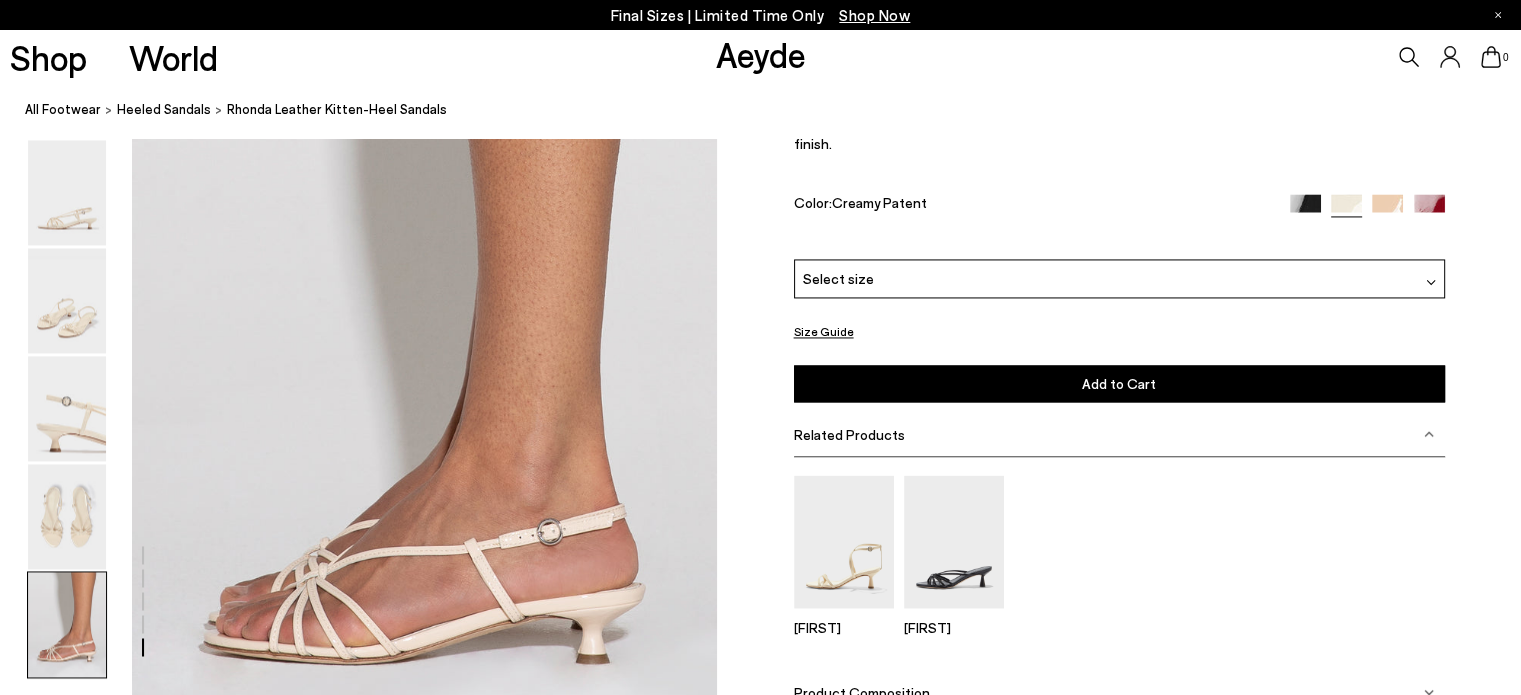 click on "Select size" at bounding box center [1119, 278] 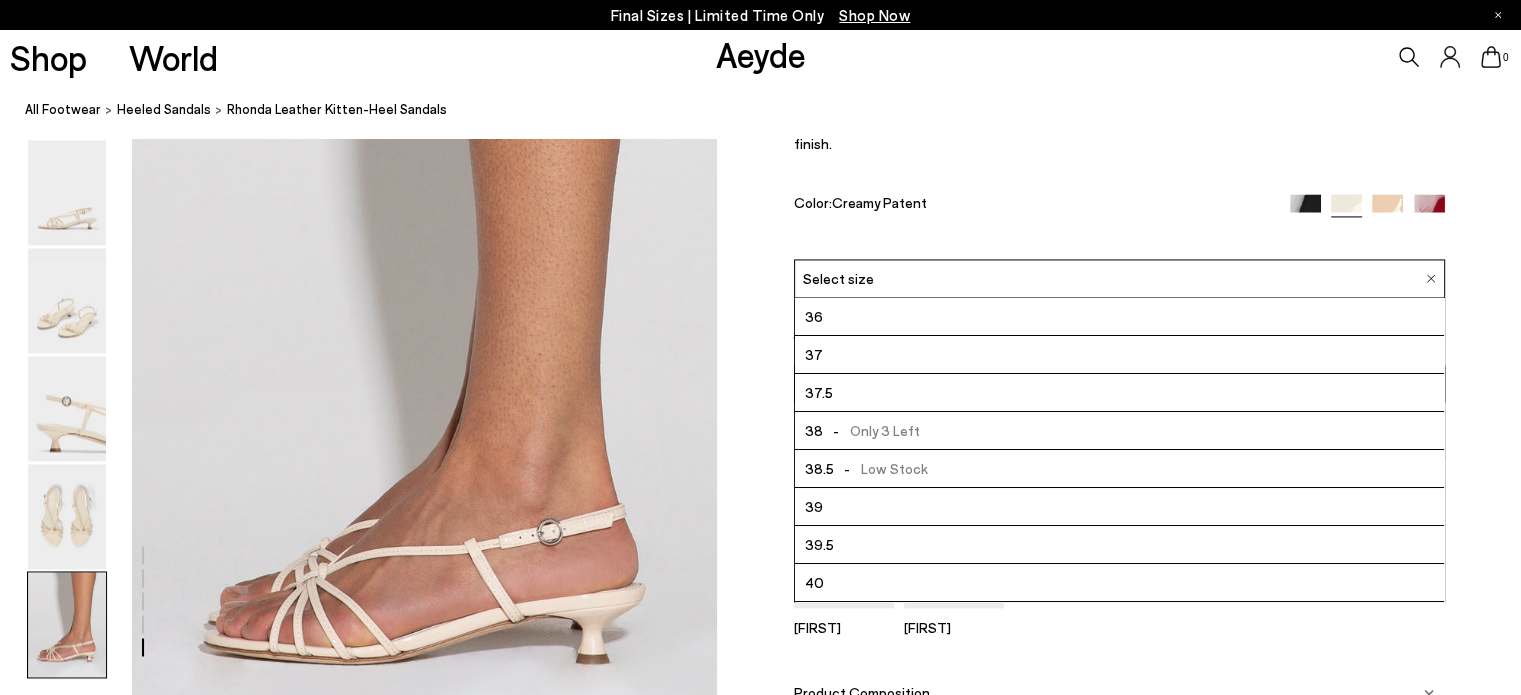 click on "Select size" at bounding box center (1119, 278) 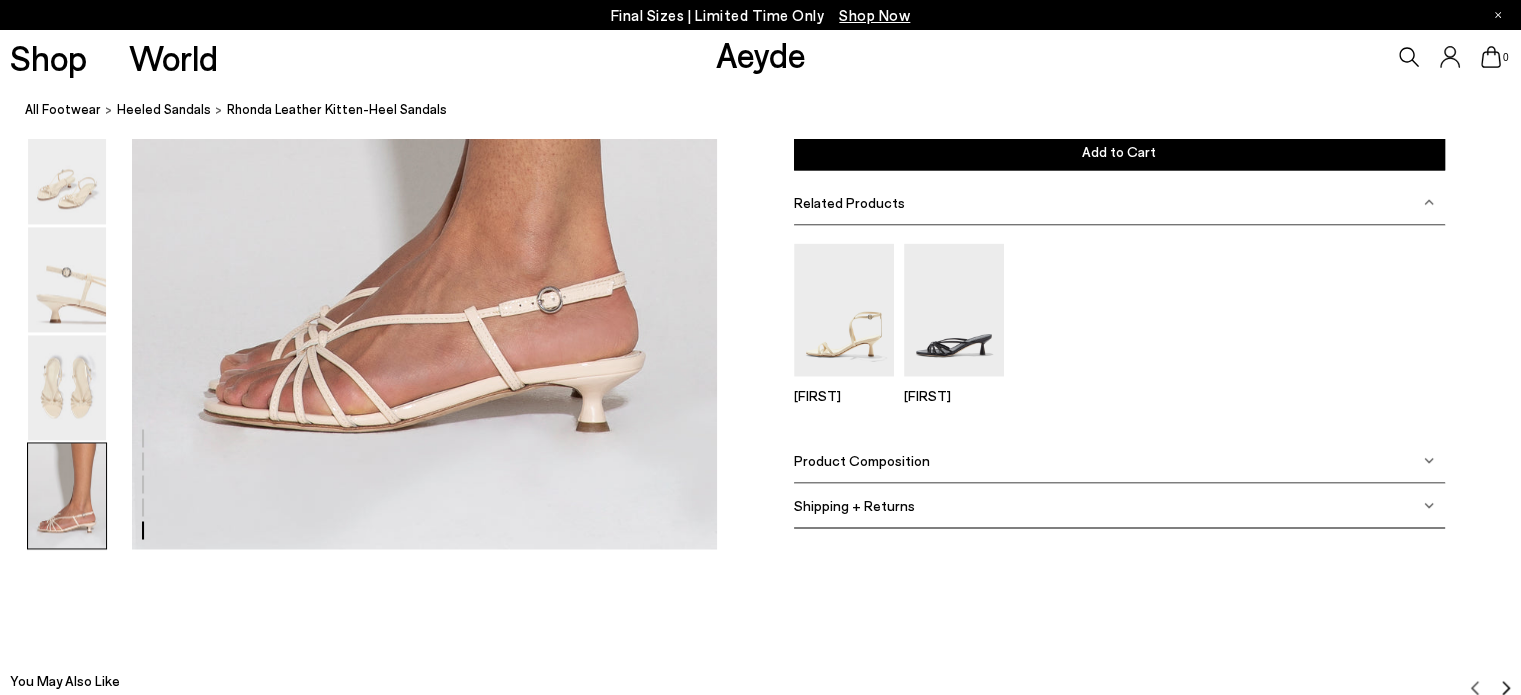 scroll, scrollTop: 3448, scrollLeft: 0, axis: vertical 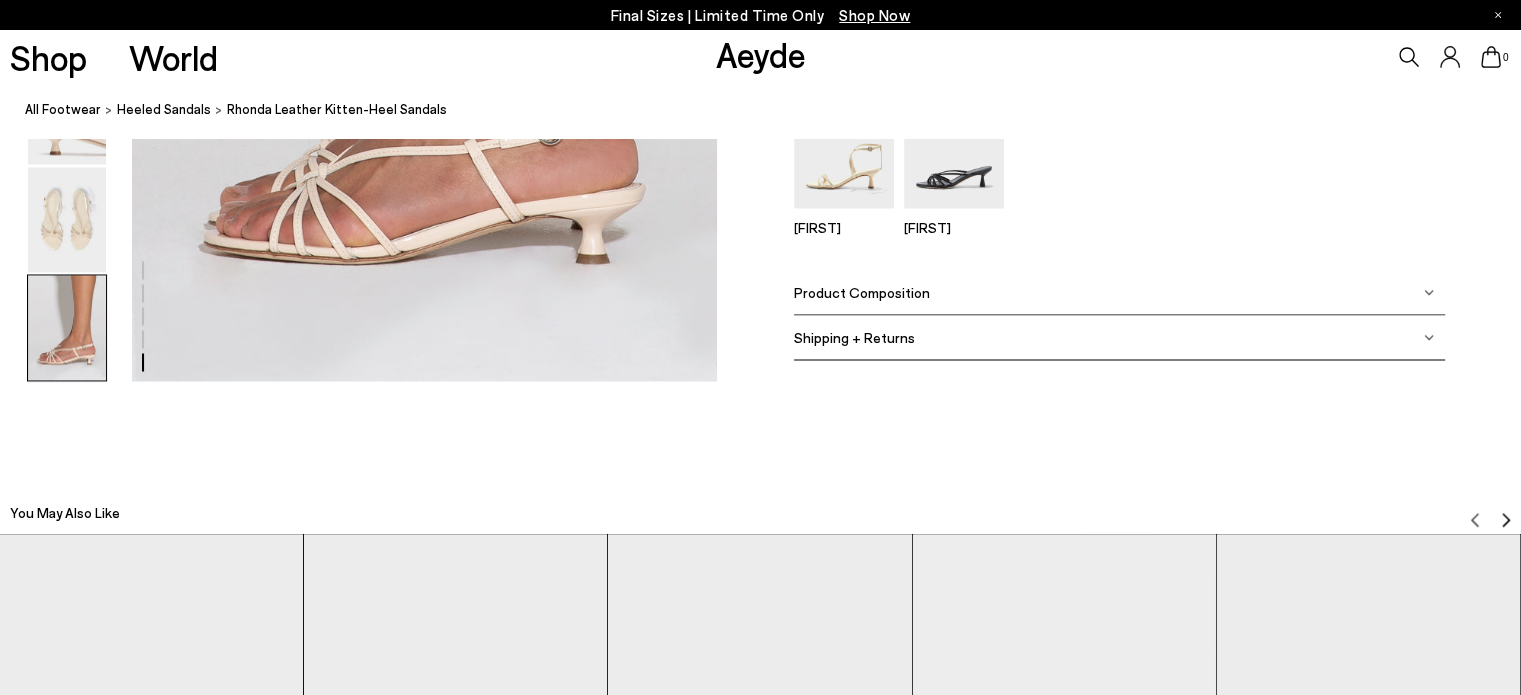 click on "Product Composition" at bounding box center (1119, 293) 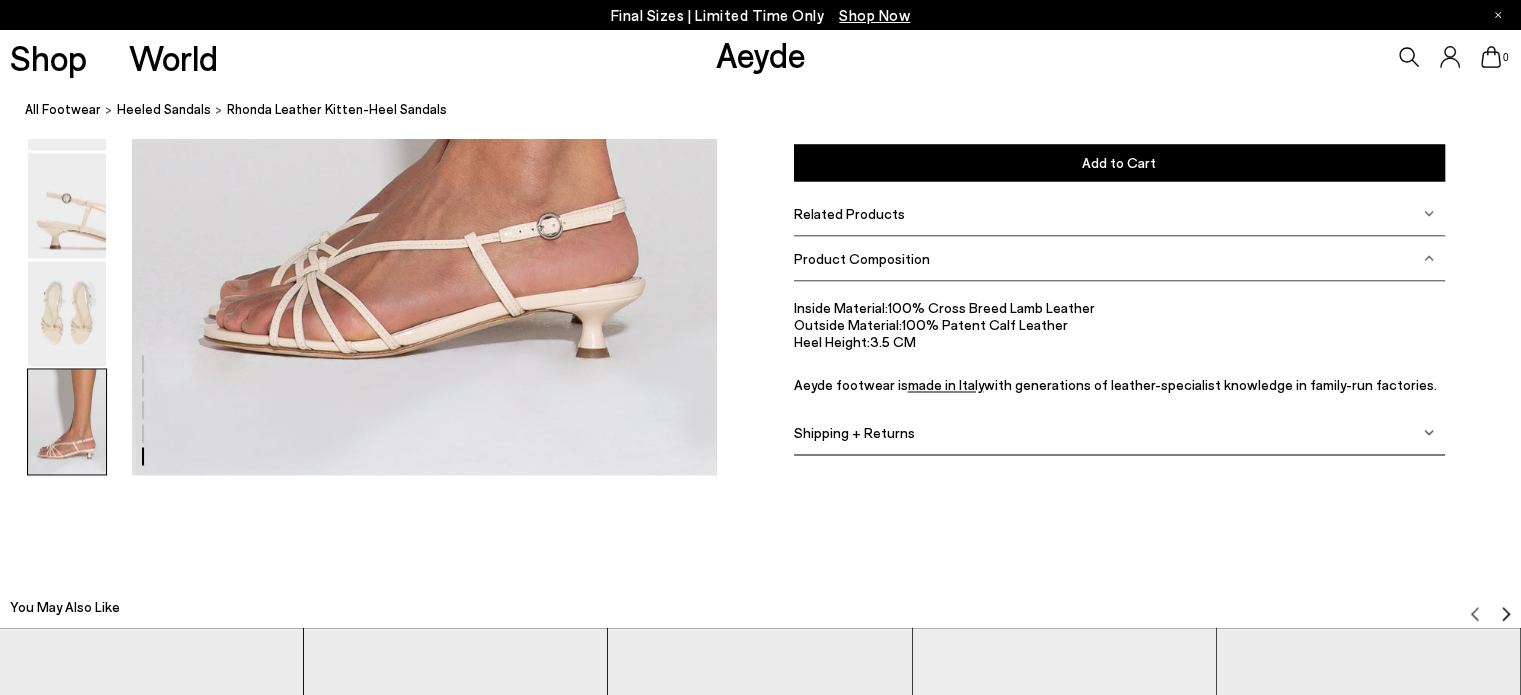 scroll, scrollTop: 3248, scrollLeft: 0, axis: vertical 